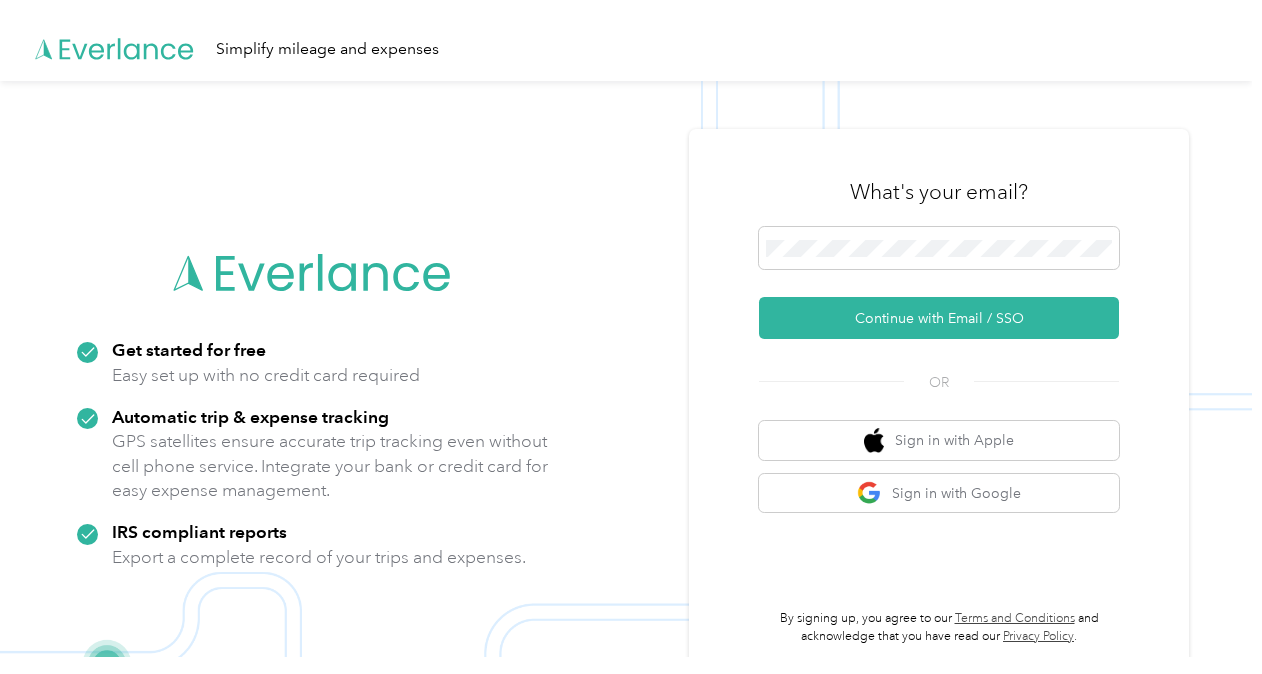 scroll, scrollTop: 0, scrollLeft: 0, axis: both 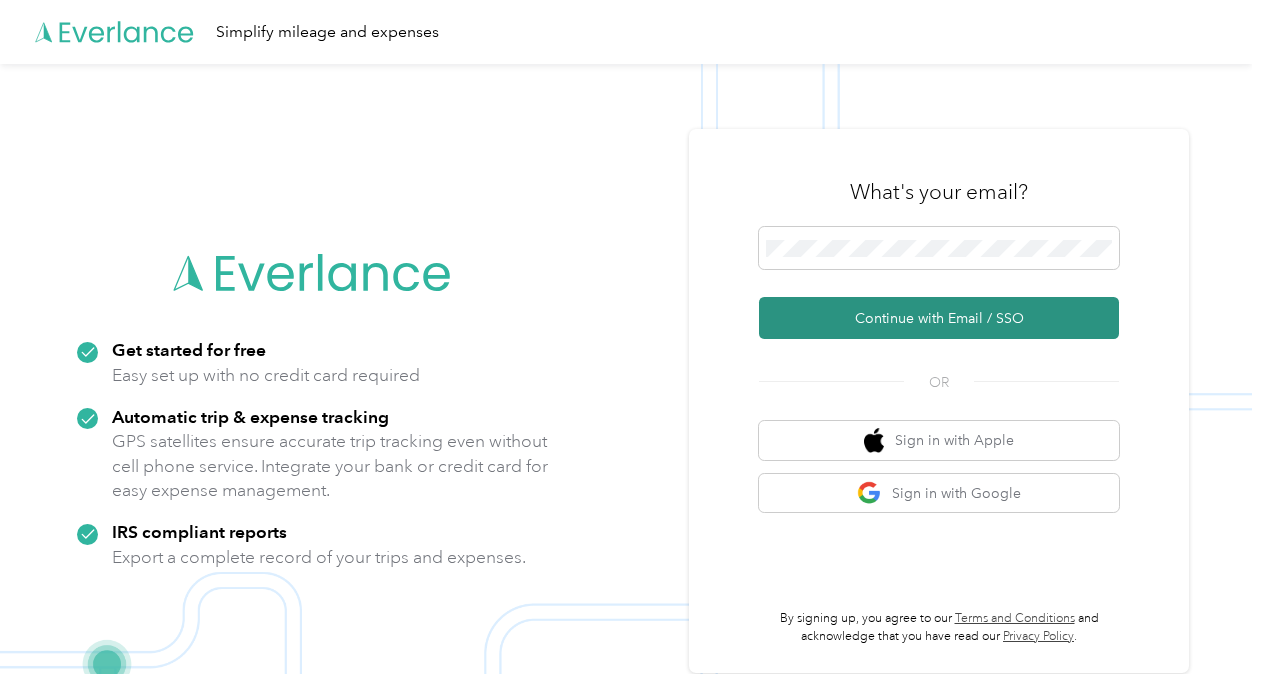 click on "Continue with Email / SSO" at bounding box center [939, 318] 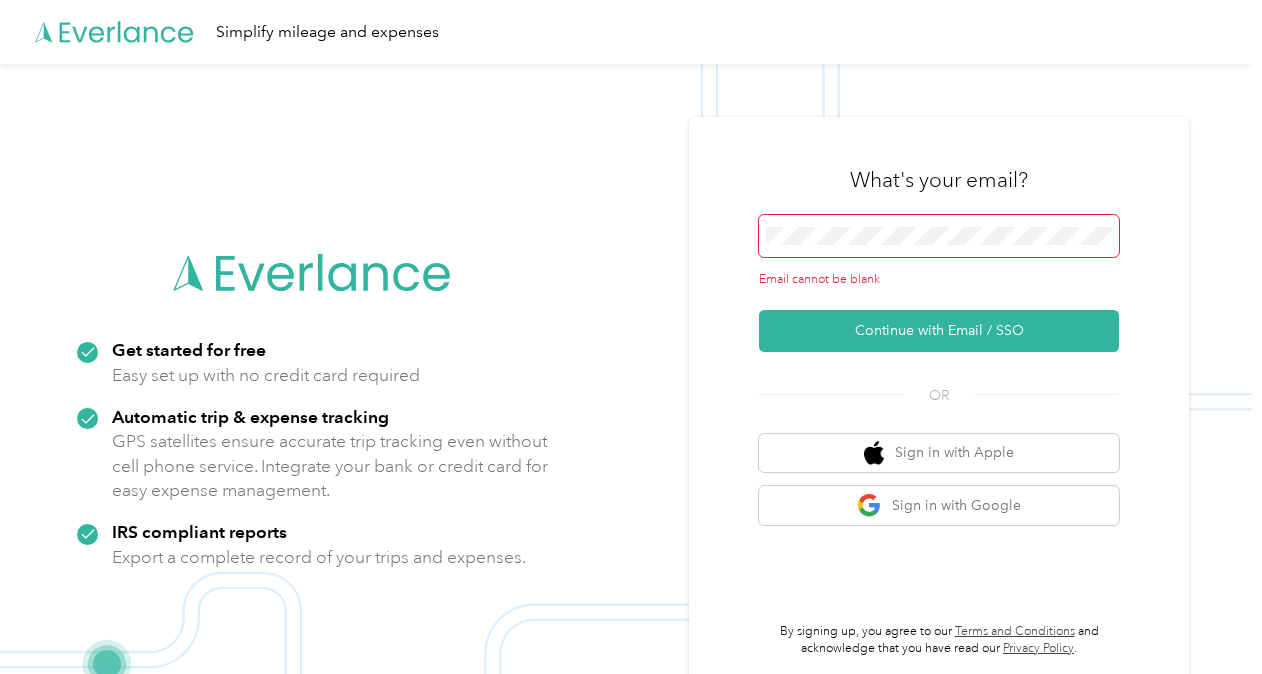 click at bounding box center [939, 236] 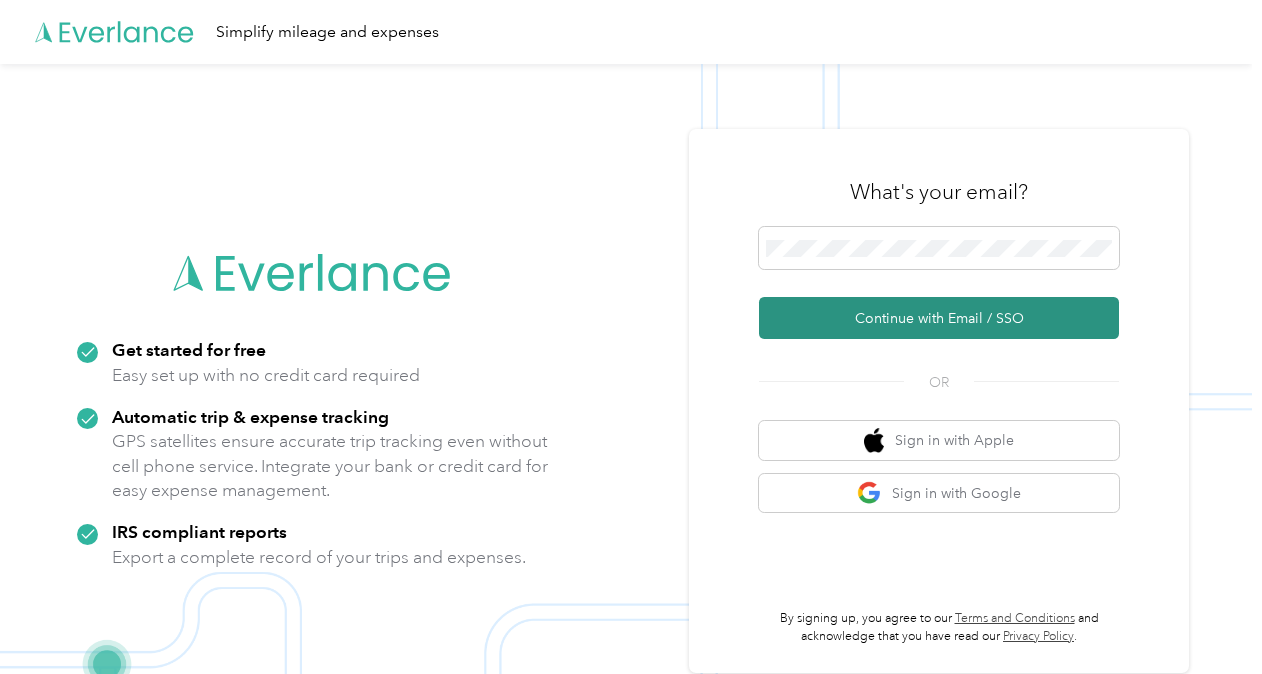 click on "Continue with Email / SSO" at bounding box center (939, 318) 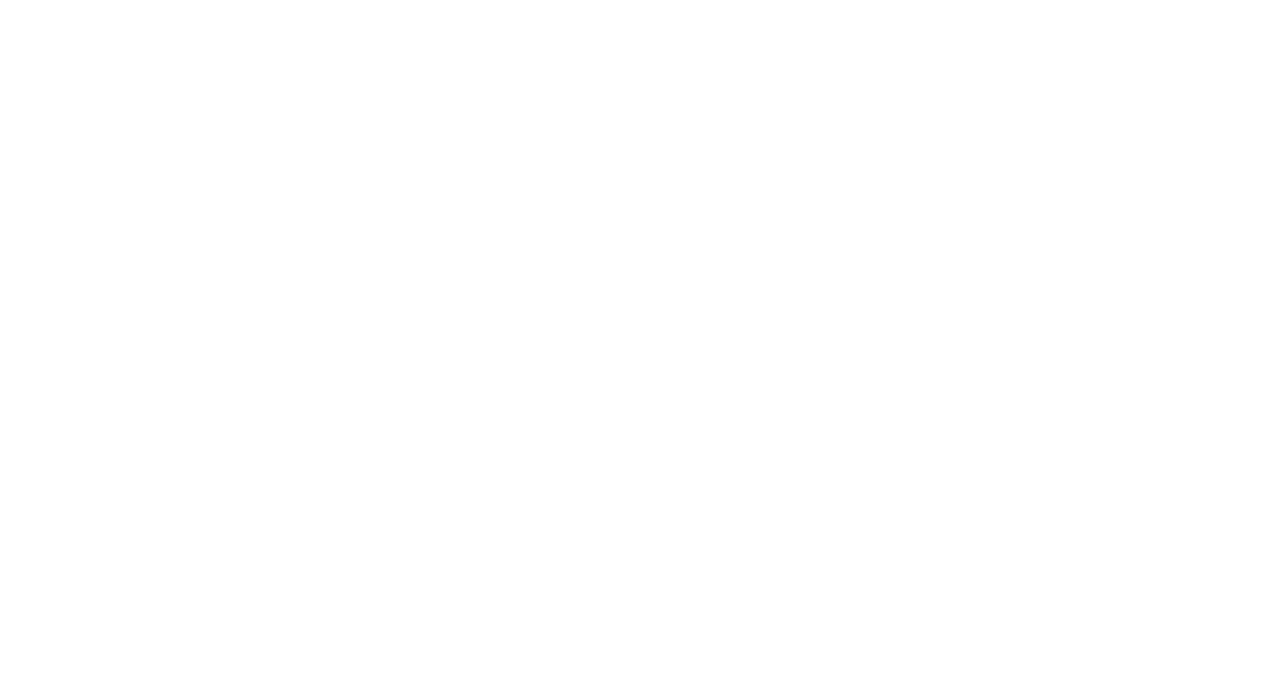 scroll, scrollTop: 0, scrollLeft: 0, axis: both 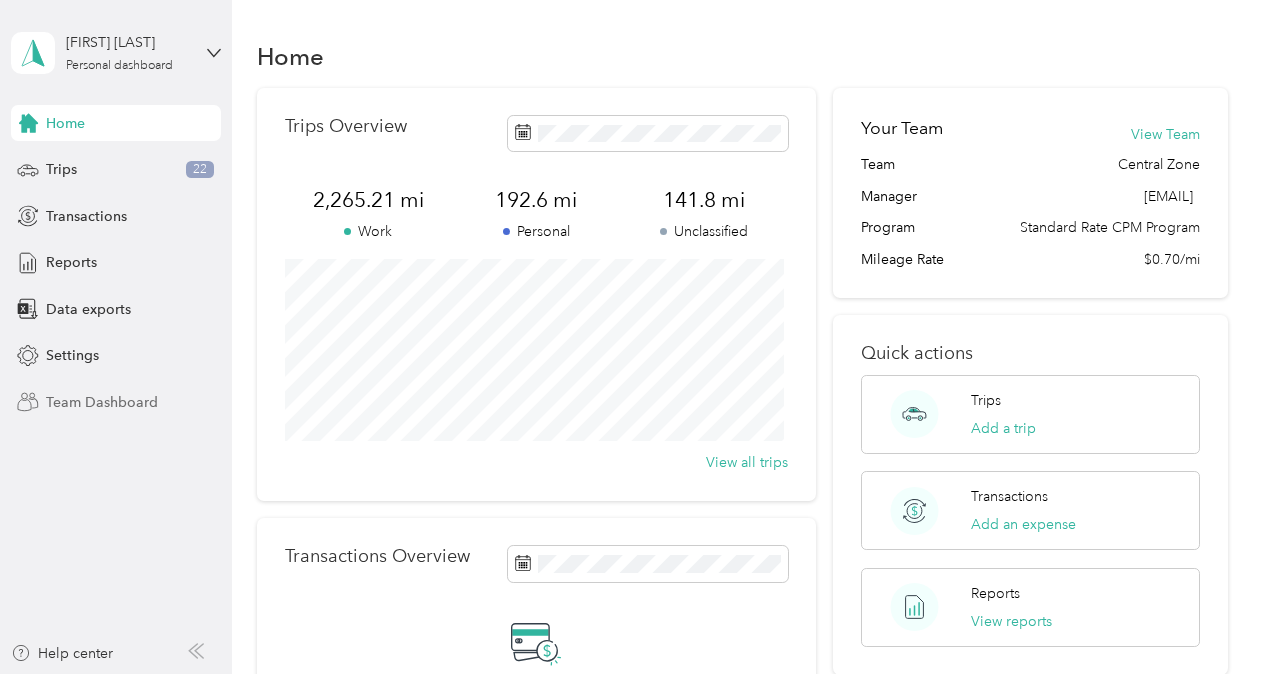 click on "Team Dashboard" at bounding box center [102, 402] 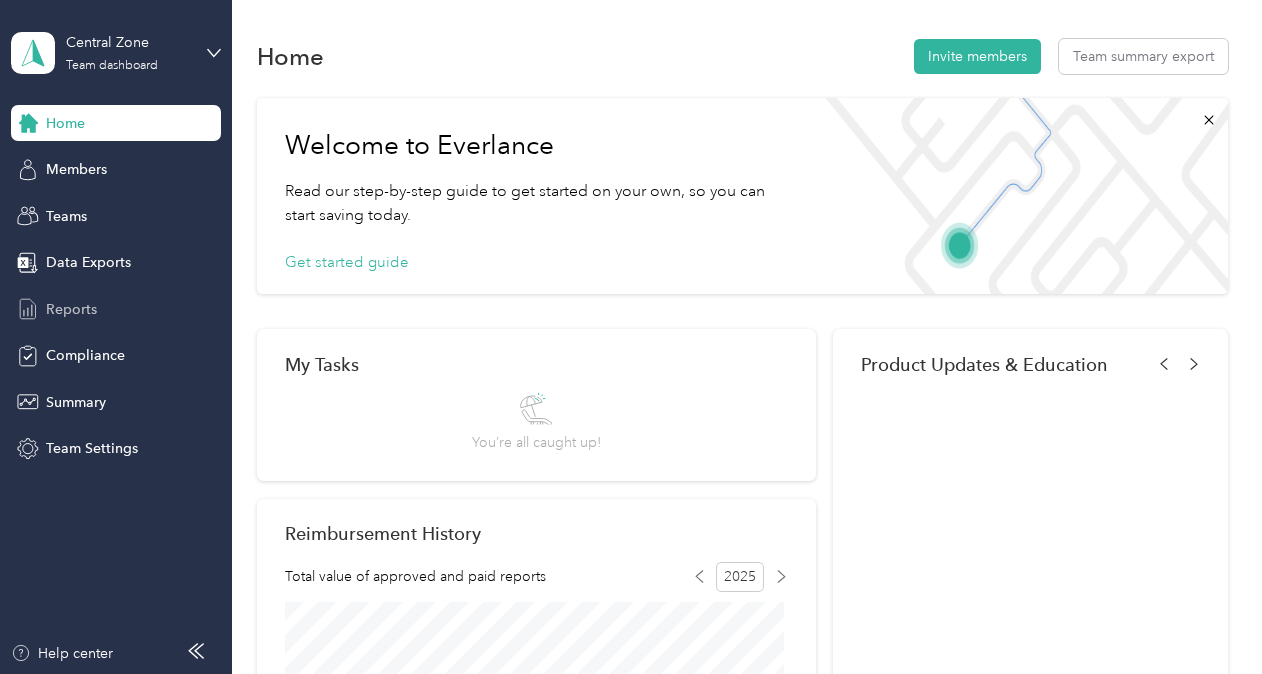 click on "Reports" at bounding box center (71, 309) 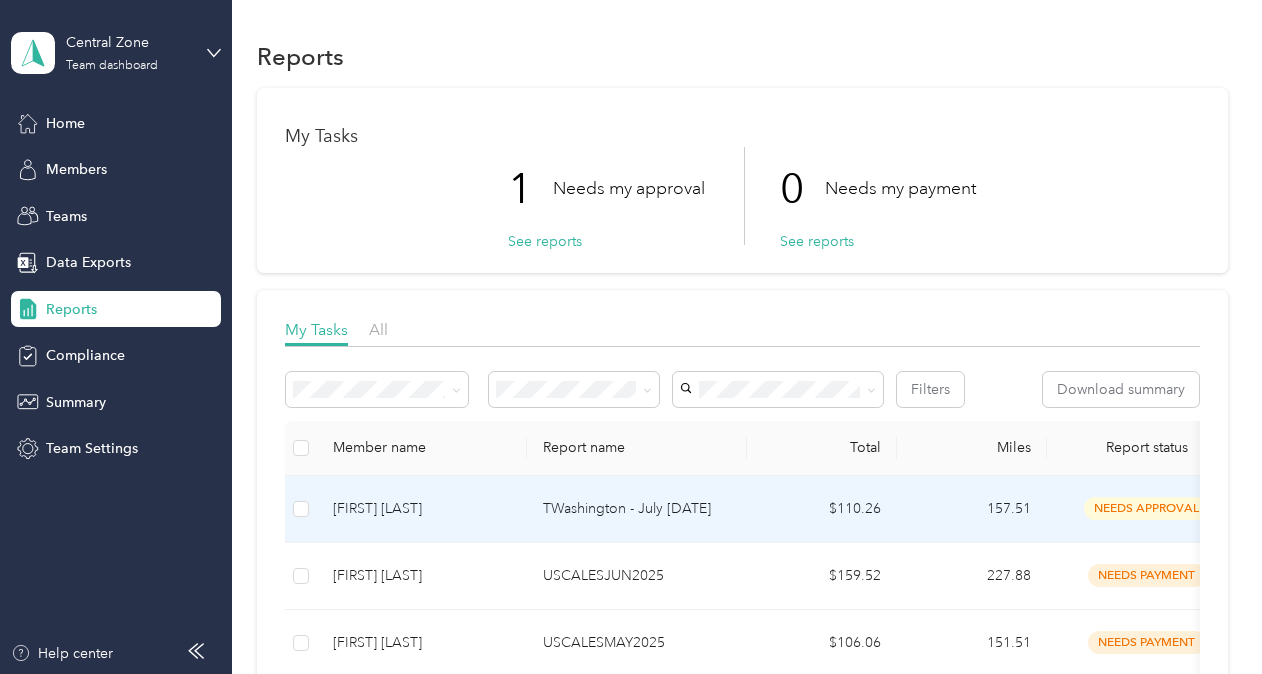 click on "[FIRST] [LAST]" at bounding box center (422, 509) 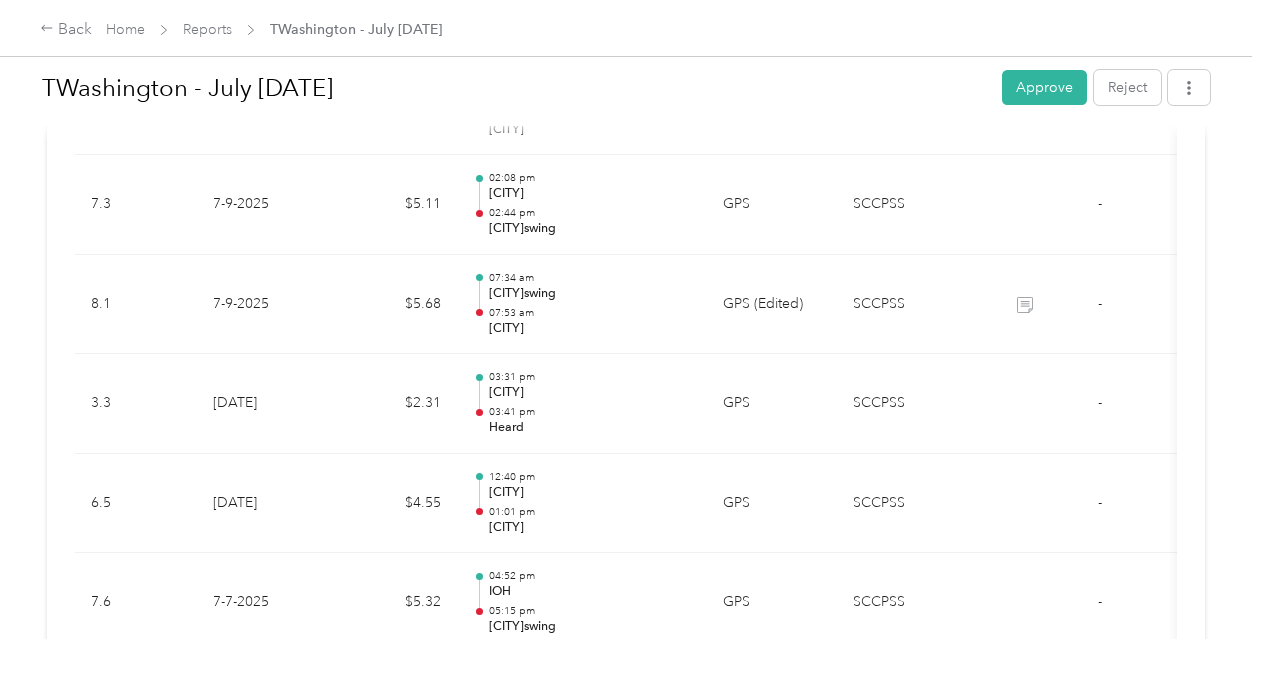 scroll, scrollTop: 2838, scrollLeft: 0, axis: vertical 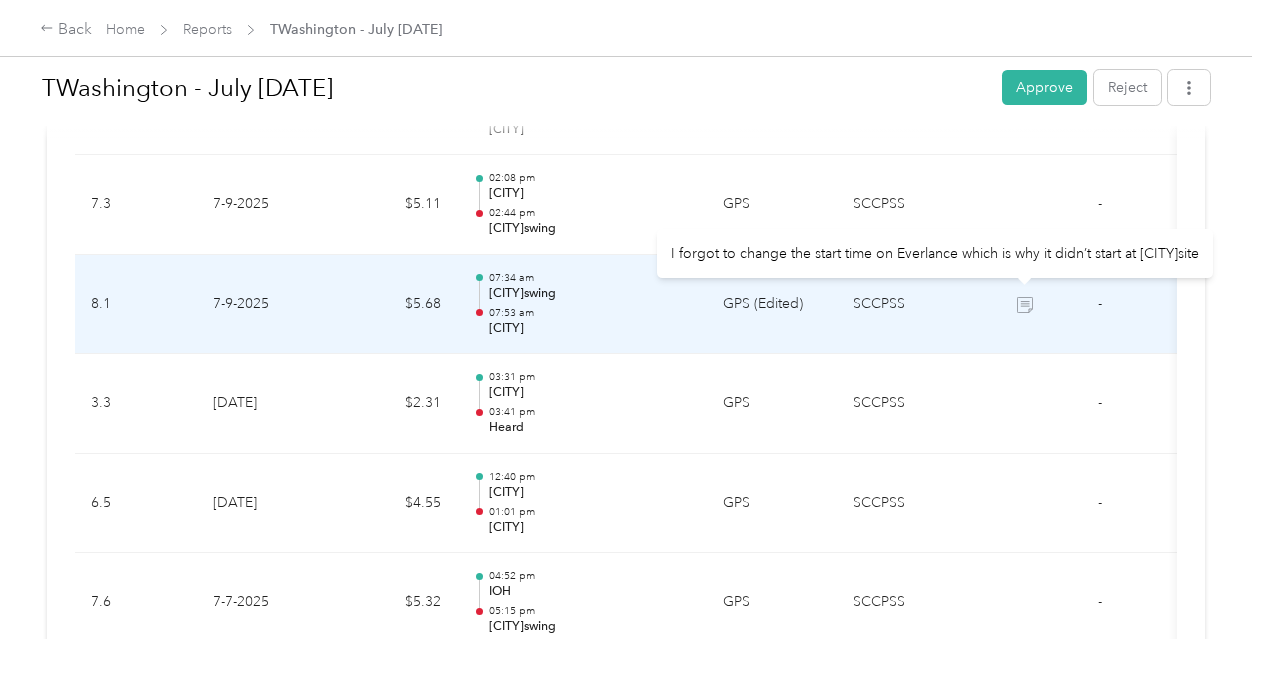 click at bounding box center [1024, 404] 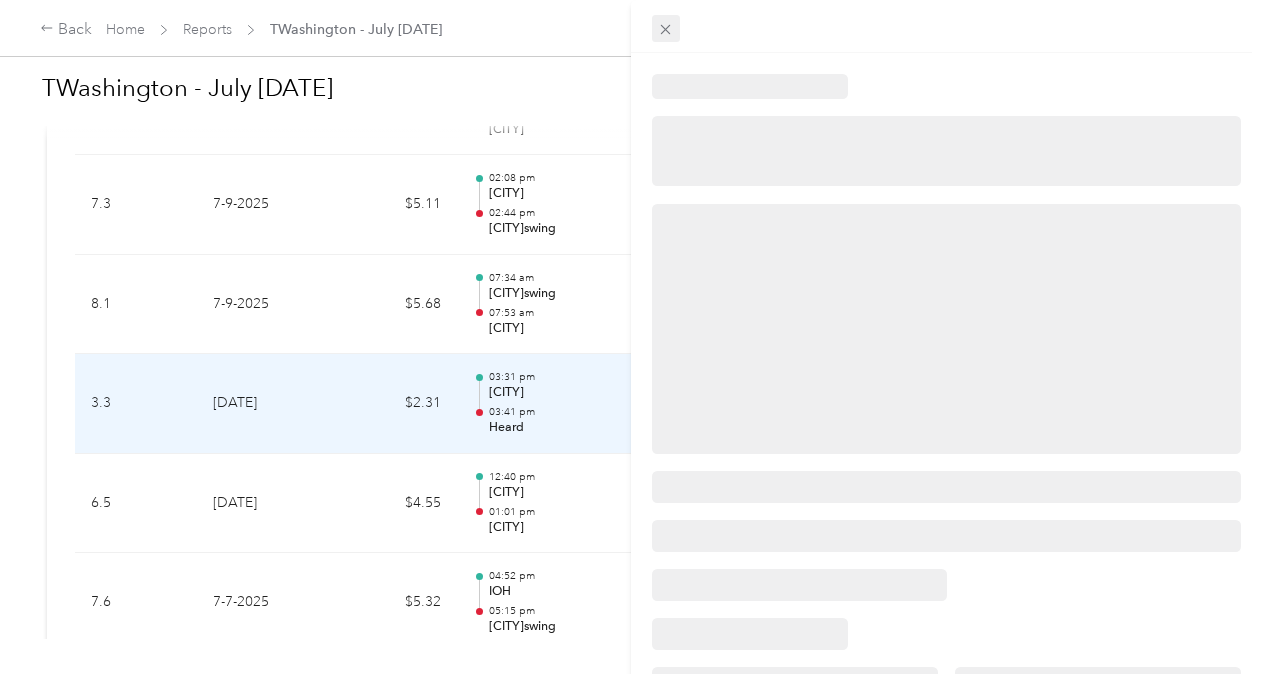 click 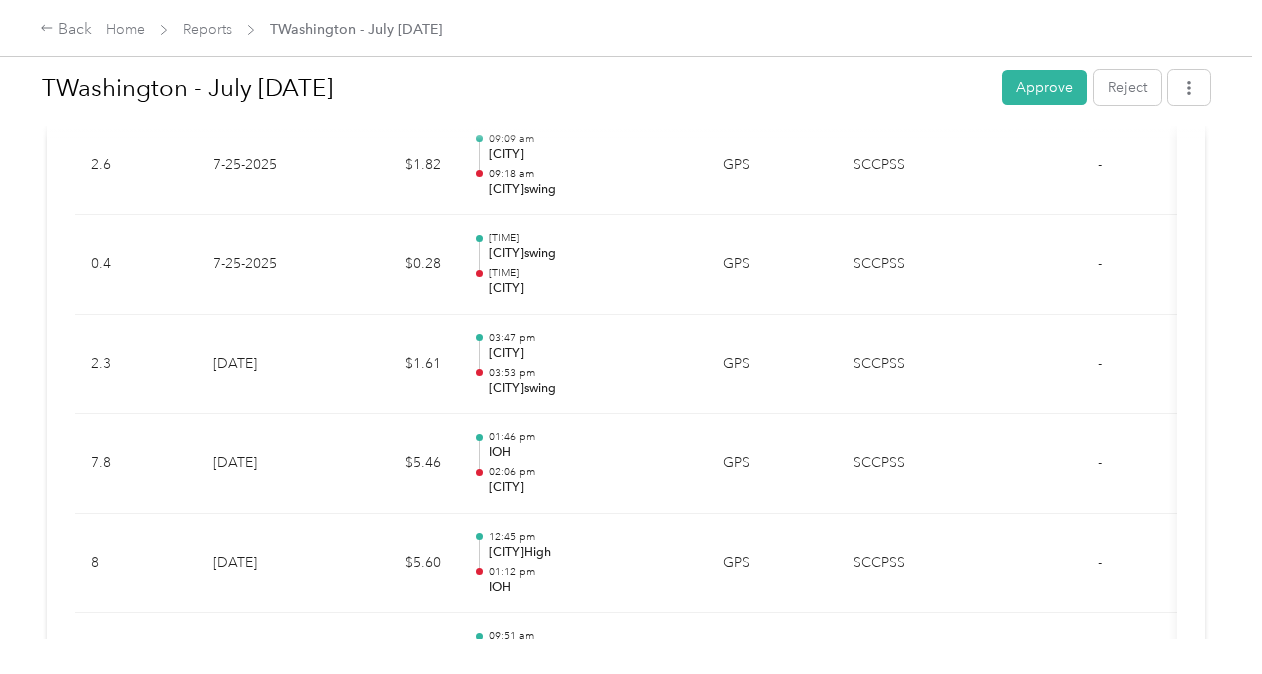 scroll, scrollTop: 1032, scrollLeft: 0, axis: vertical 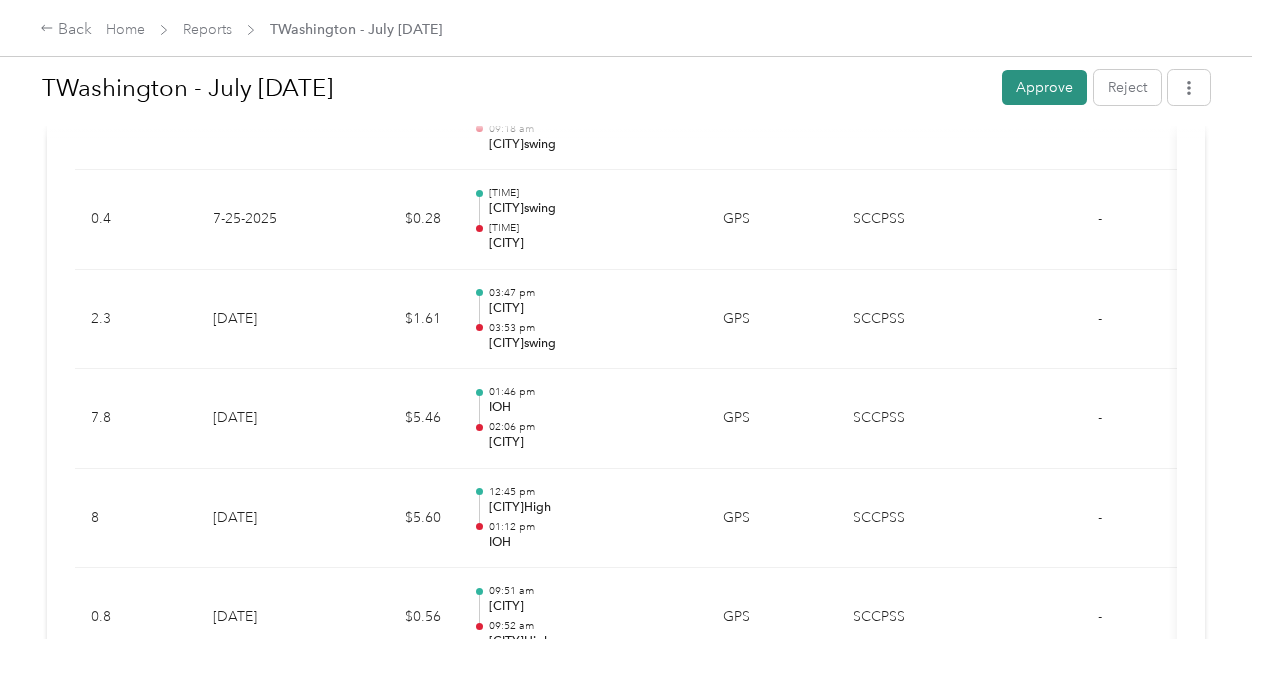 click on "Approve" at bounding box center (1044, 87) 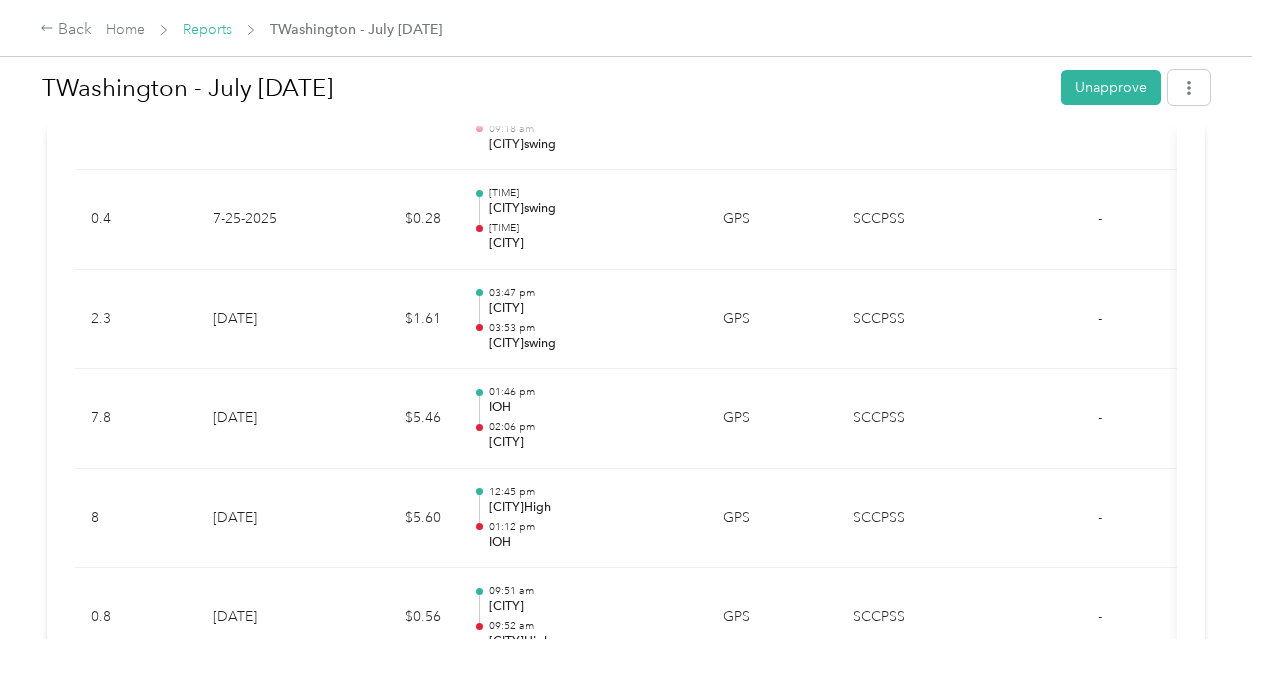 click on "Reports" at bounding box center (207, 29) 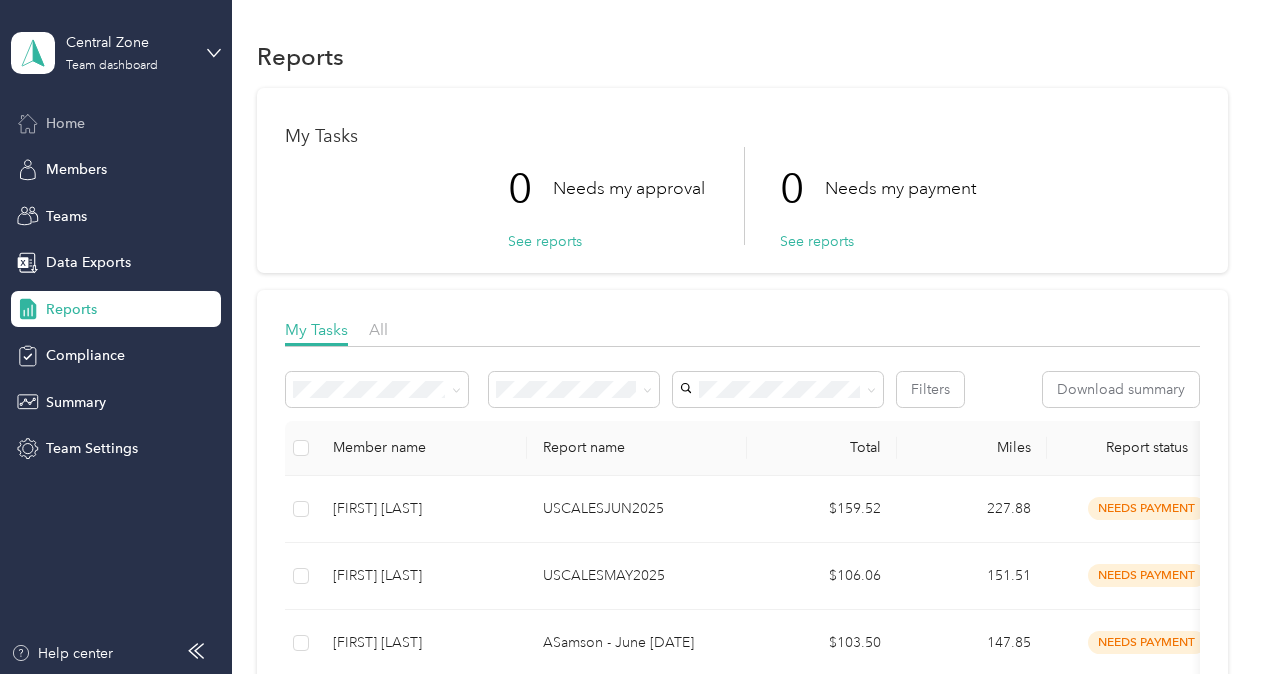 click on "Home" at bounding box center (65, 123) 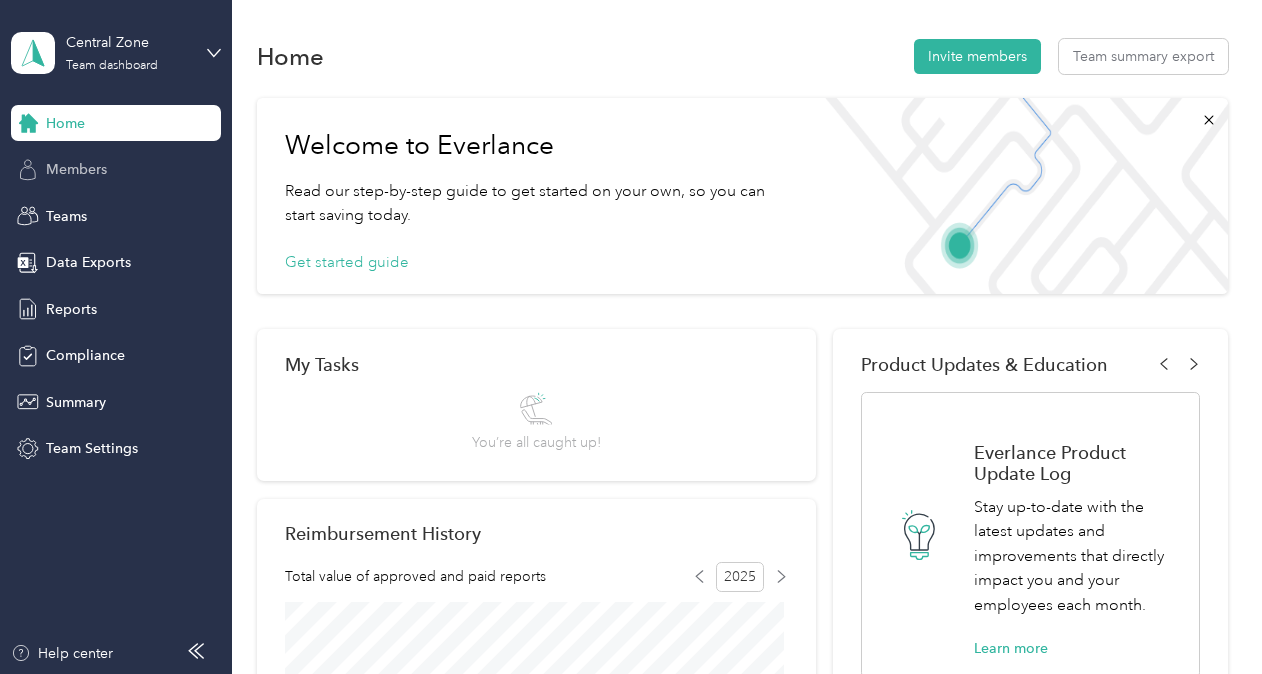 click on "Members" at bounding box center (116, 170) 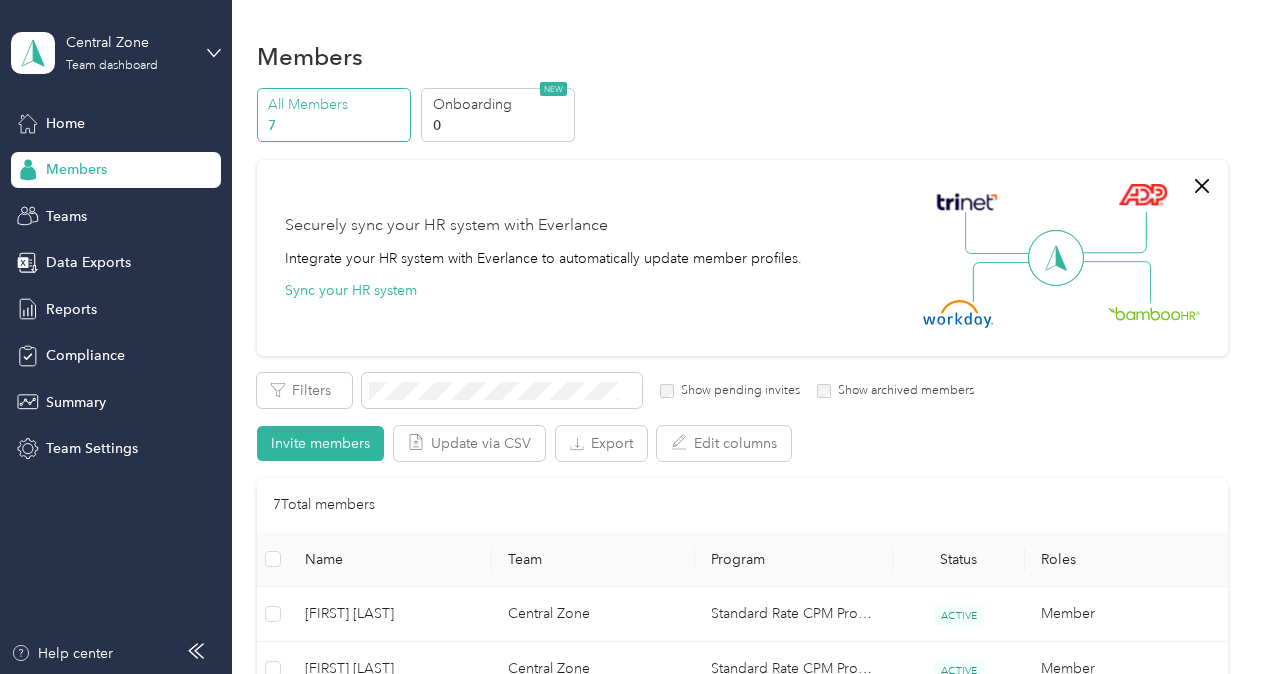 click on "7" at bounding box center (336, 125) 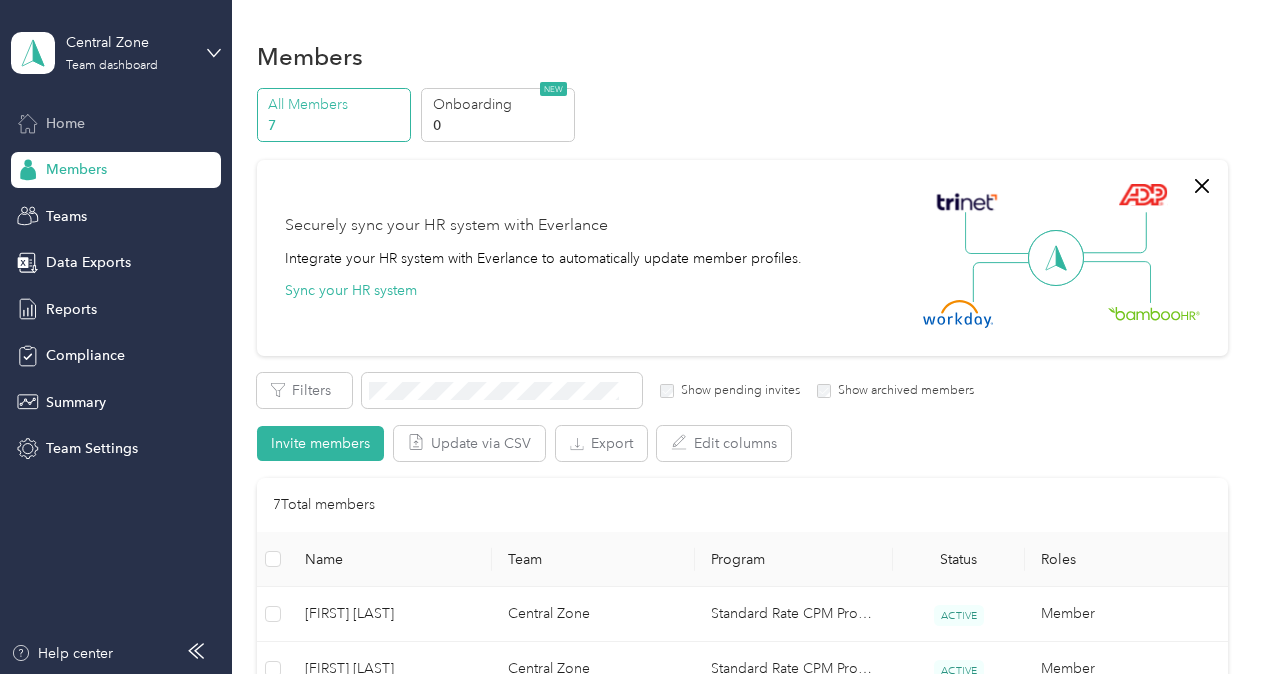 click on "Home" at bounding box center [116, 123] 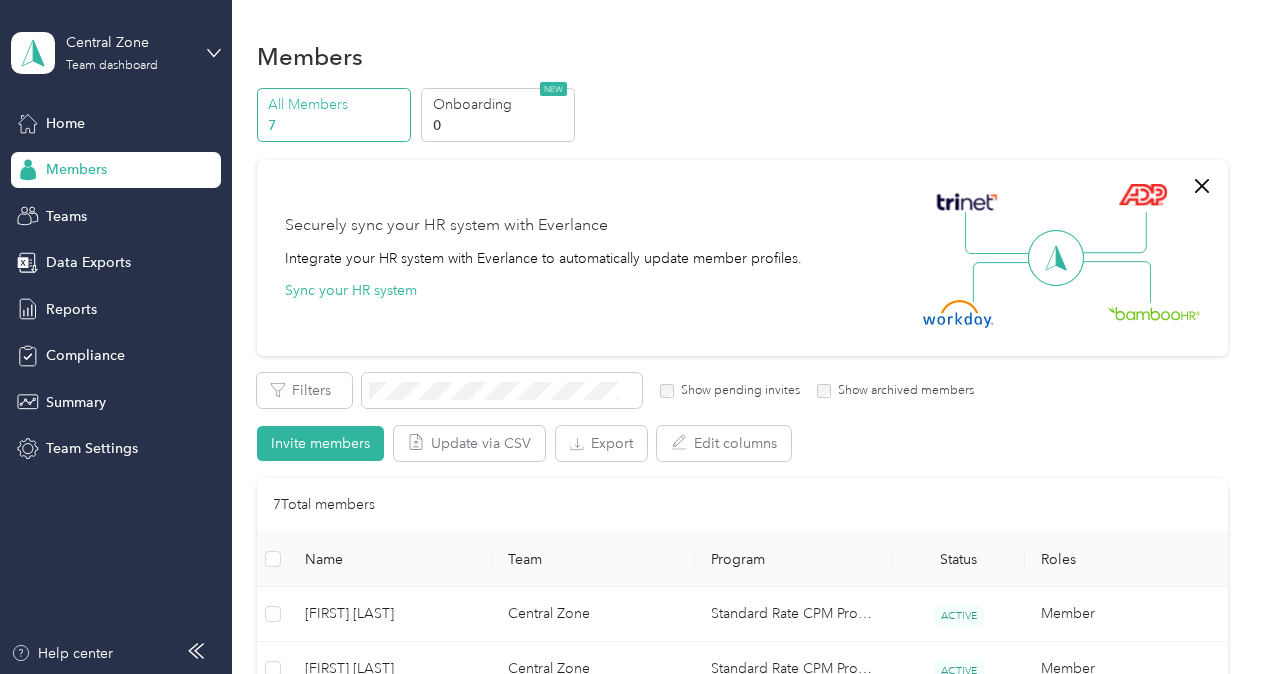 click on "Central Zone Team dashboard" at bounding box center [116, 53] 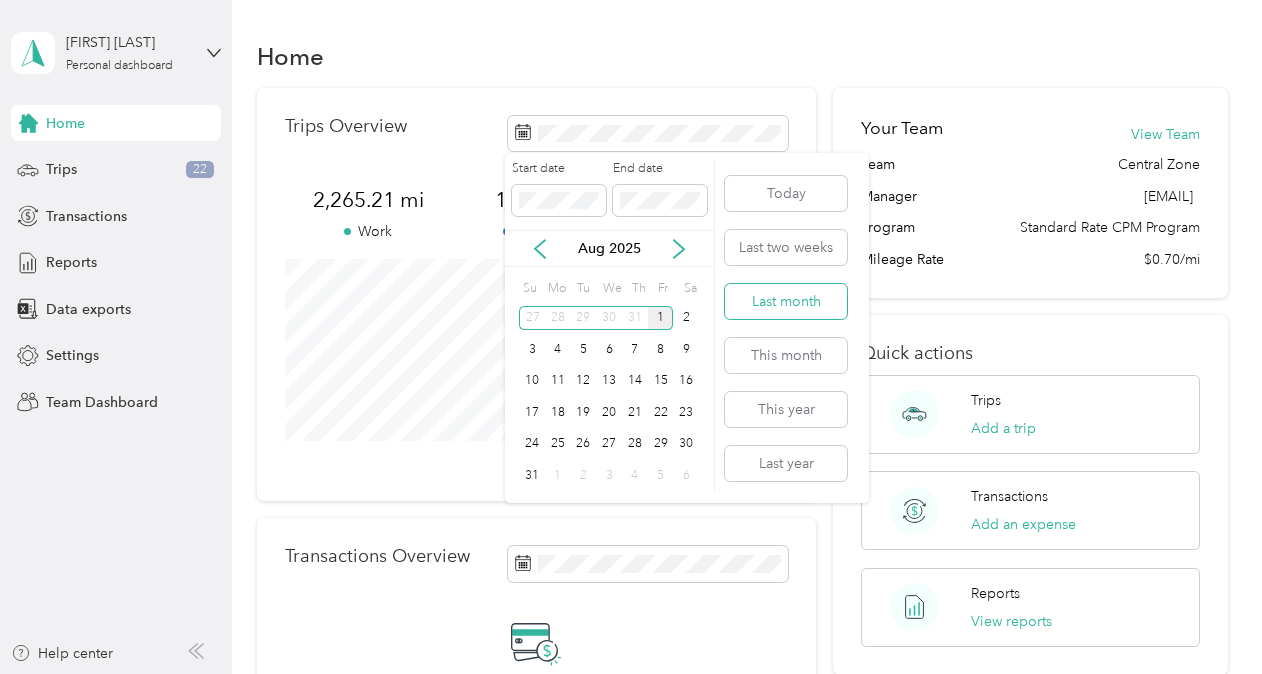 click on "Last month" at bounding box center [786, 301] 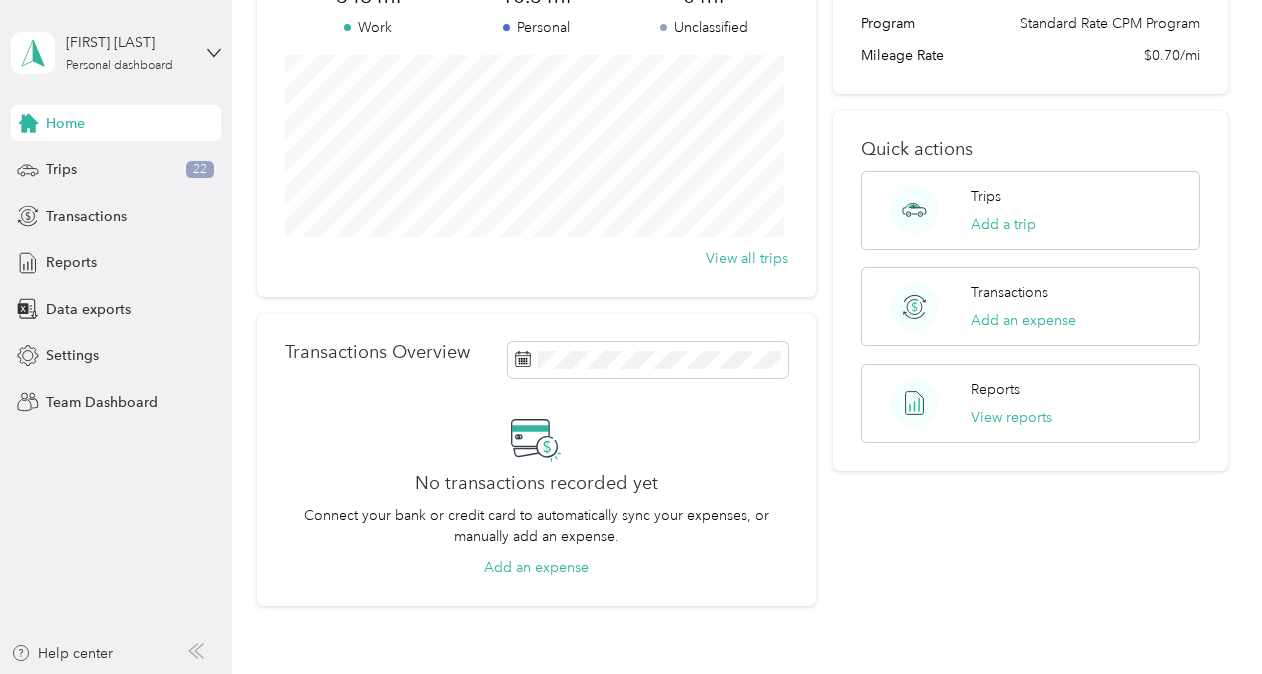 scroll, scrollTop: 188, scrollLeft: 0, axis: vertical 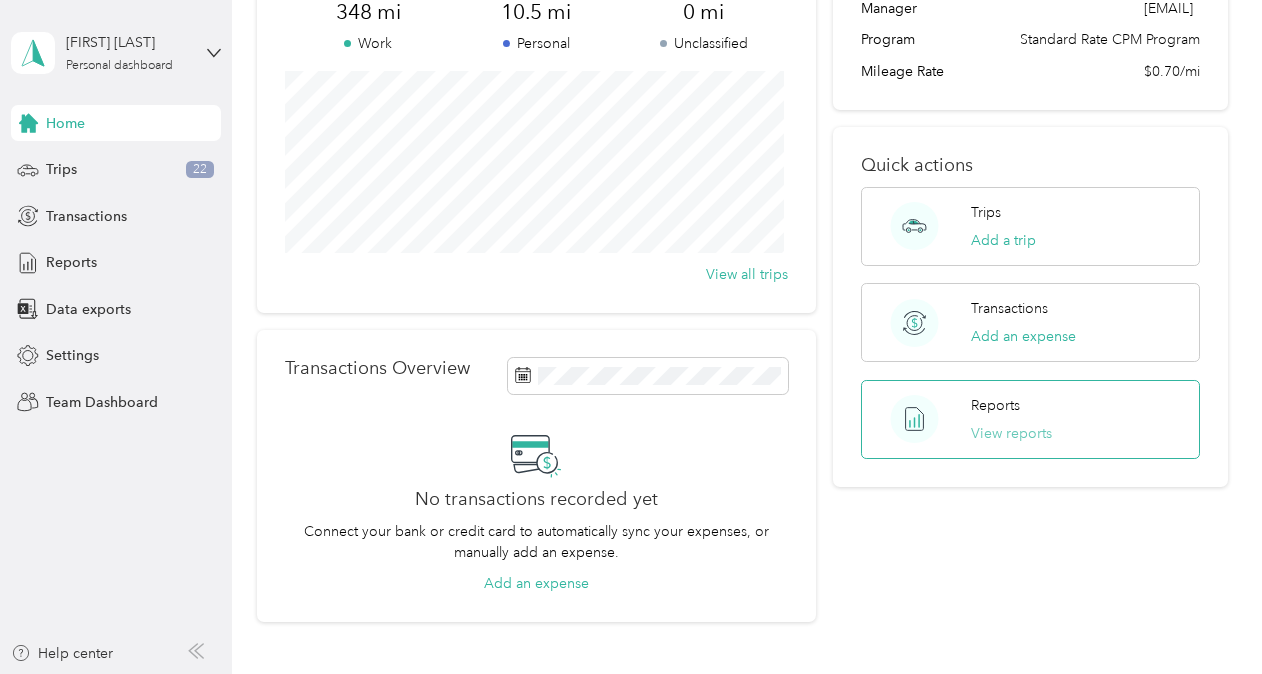 click on "View reports" at bounding box center (1011, 433) 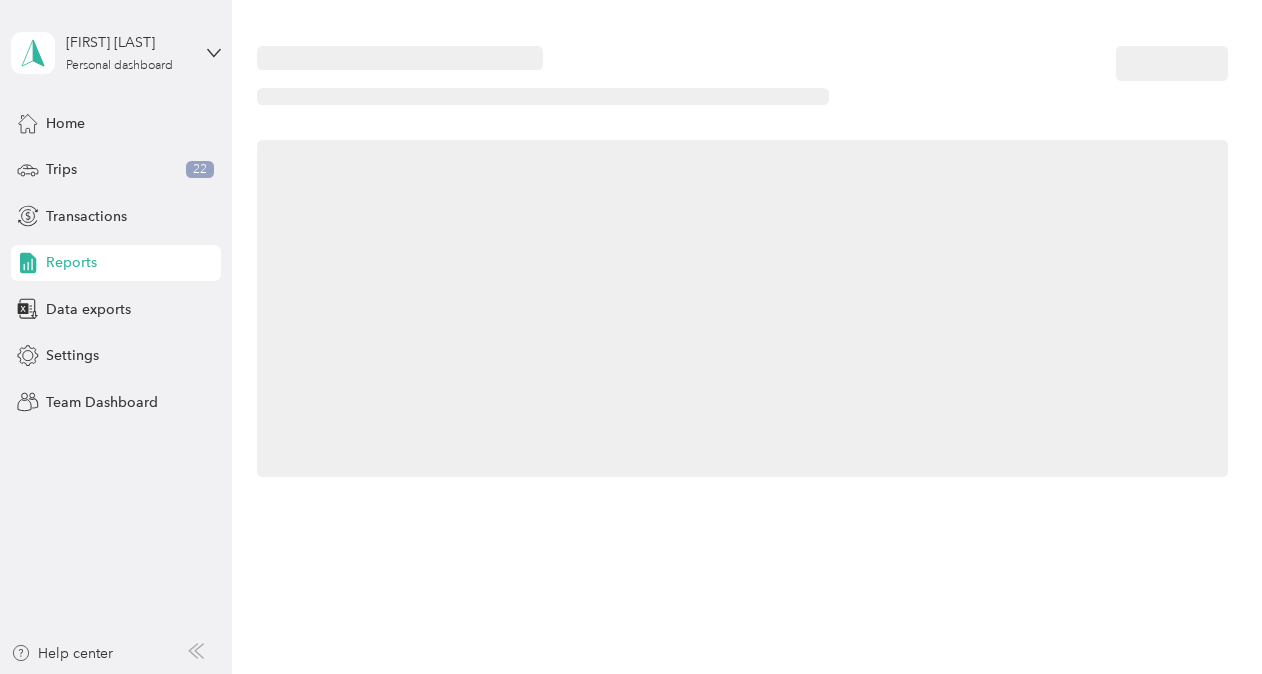 scroll, scrollTop: 0, scrollLeft: 0, axis: both 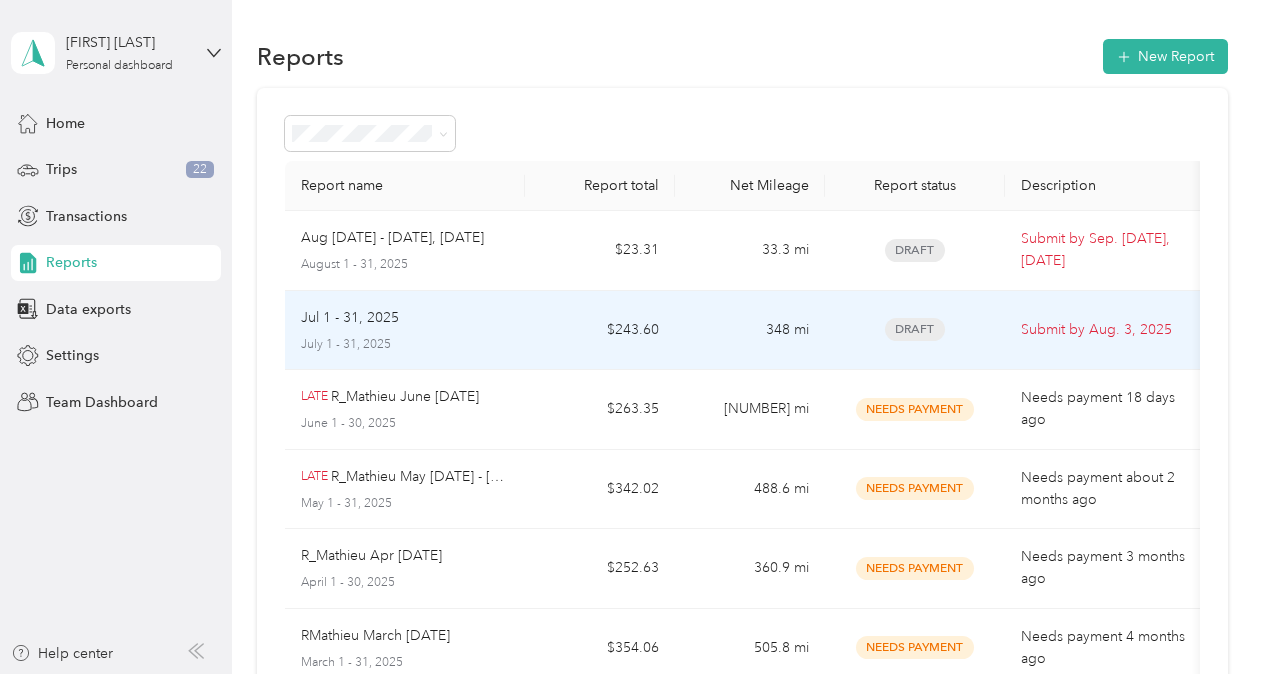 click on "July 1 - 31, 2025" at bounding box center [405, 345] 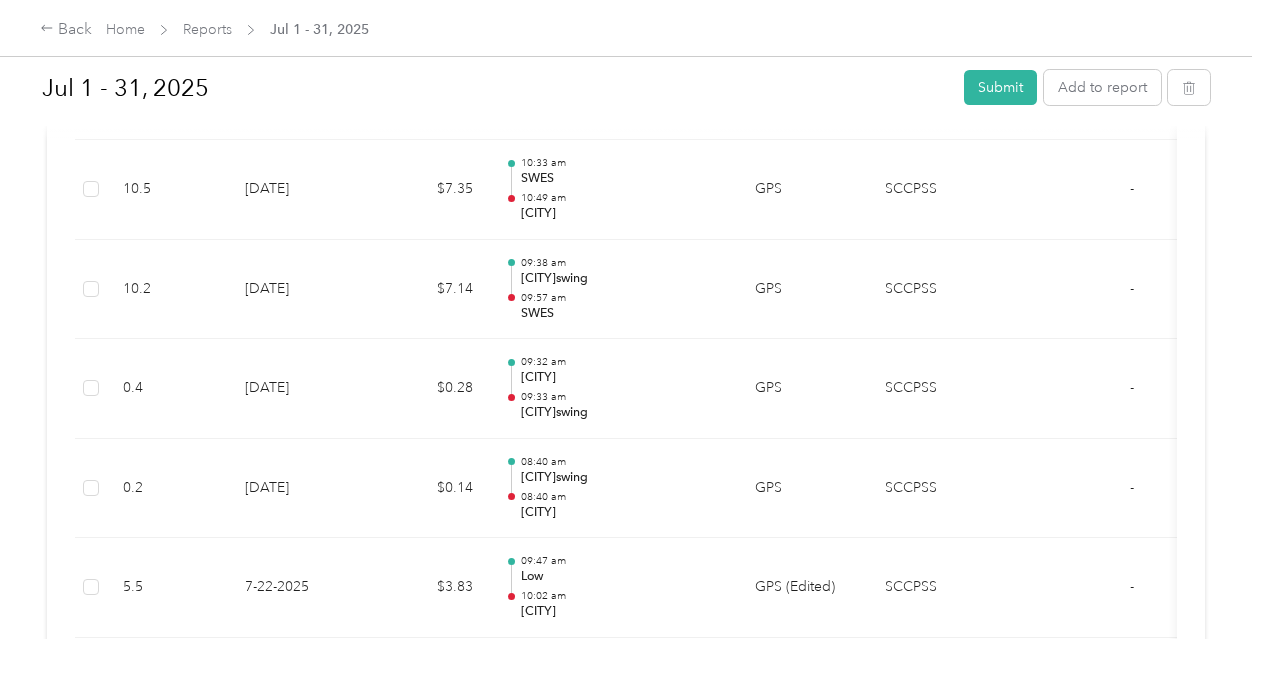 scroll, scrollTop: 2312, scrollLeft: 0, axis: vertical 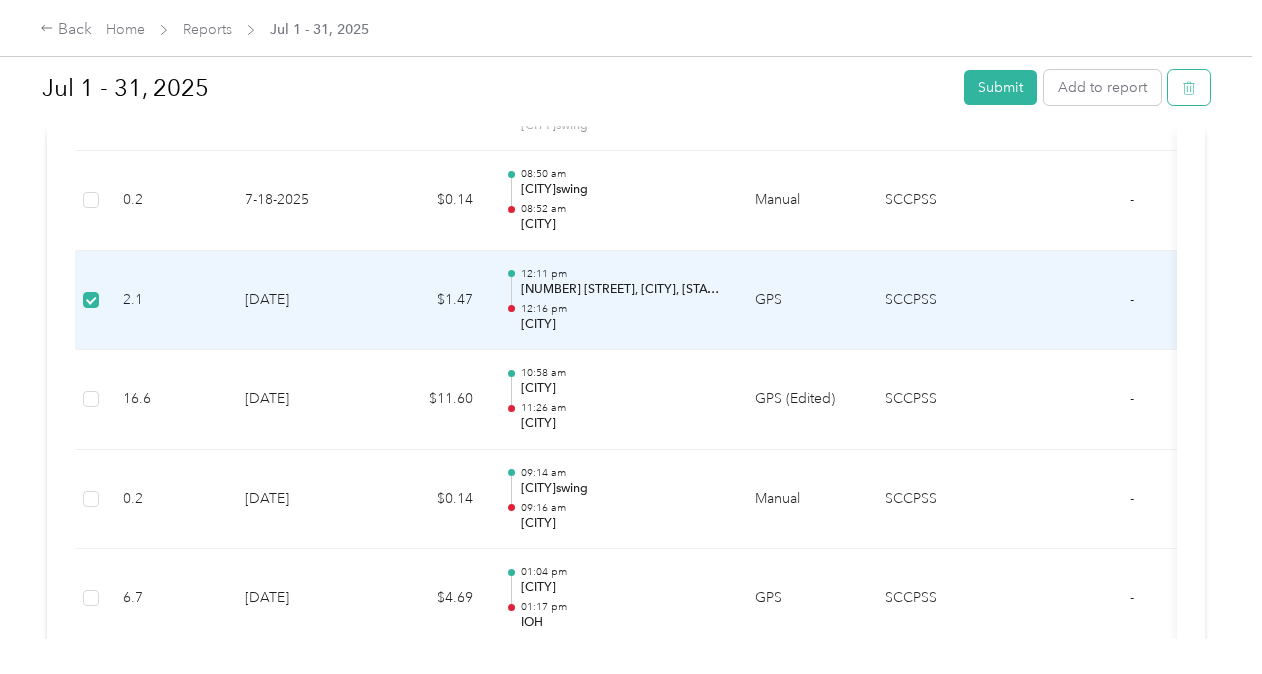 click at bounding box center (1189, 87) 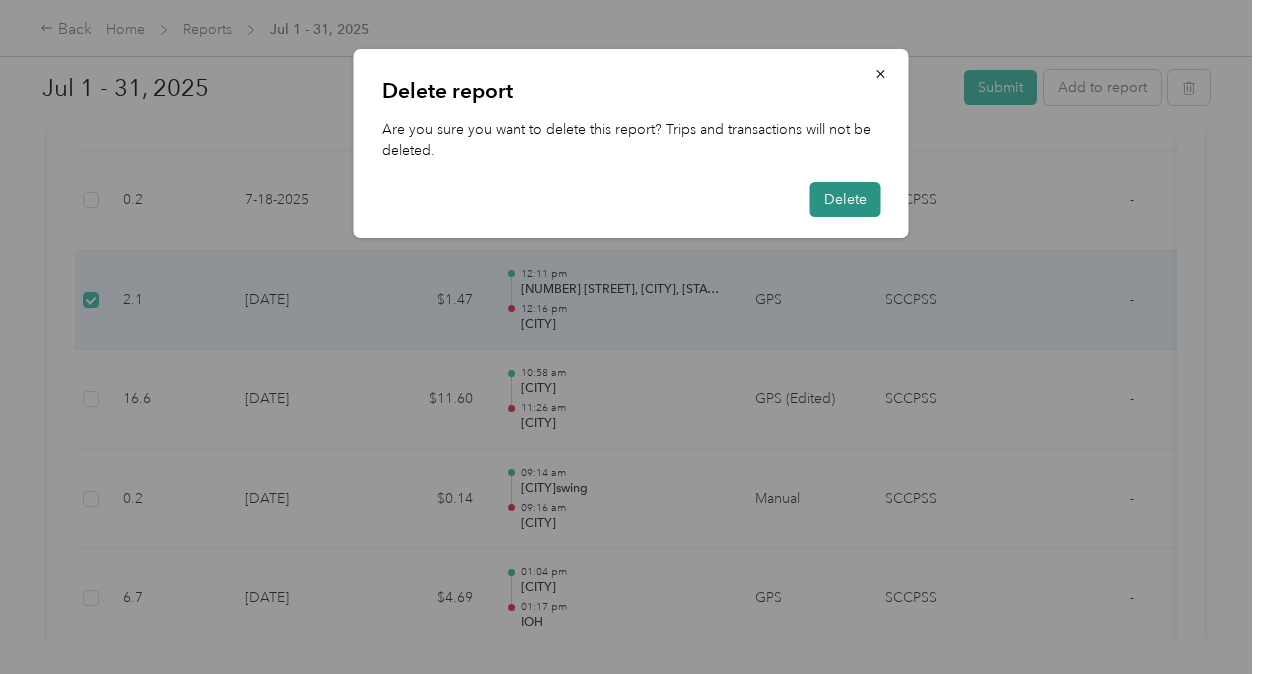 click on "Delete" at bounding box center [845, 199] 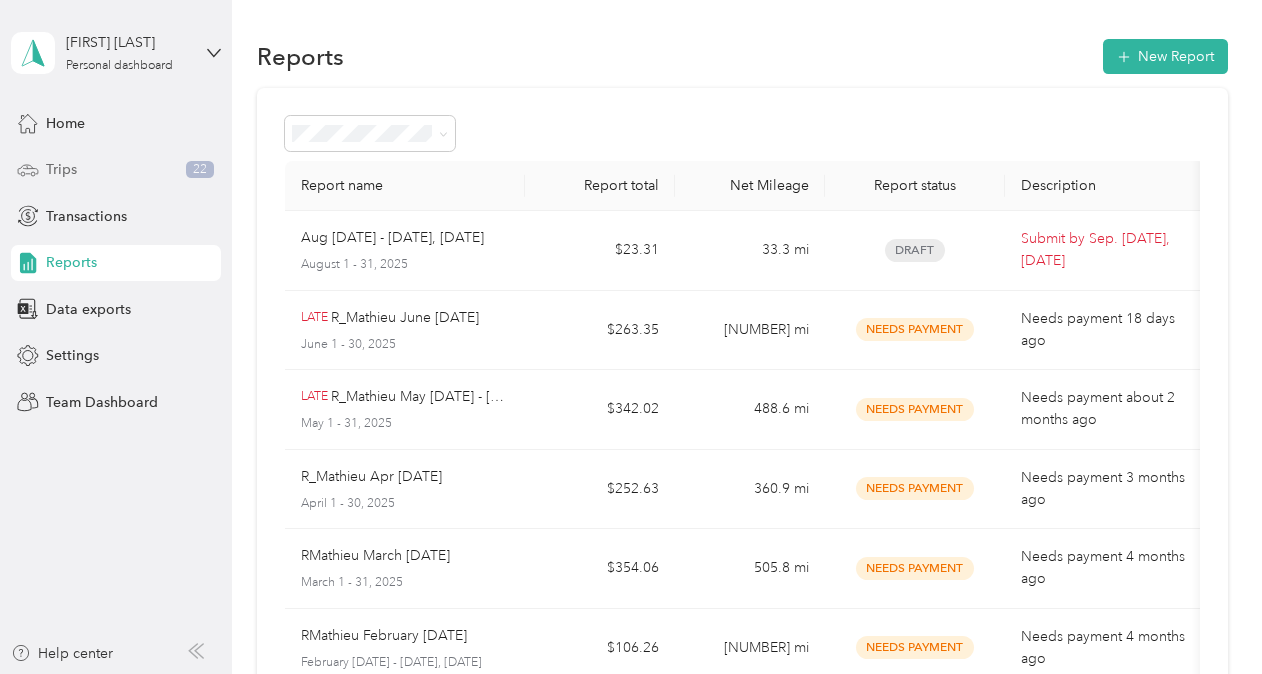 click on "Trips [NUMBER]" at bounding box center [116, 170] 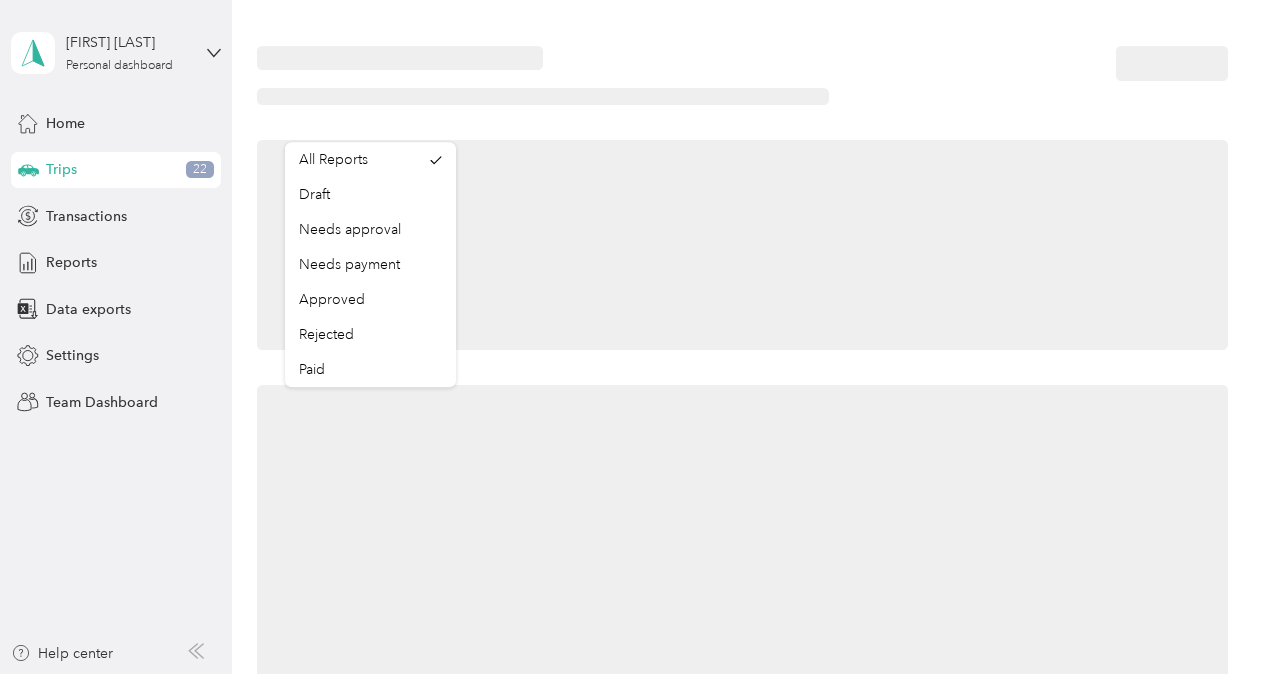 click at bounding box center [742, 245] 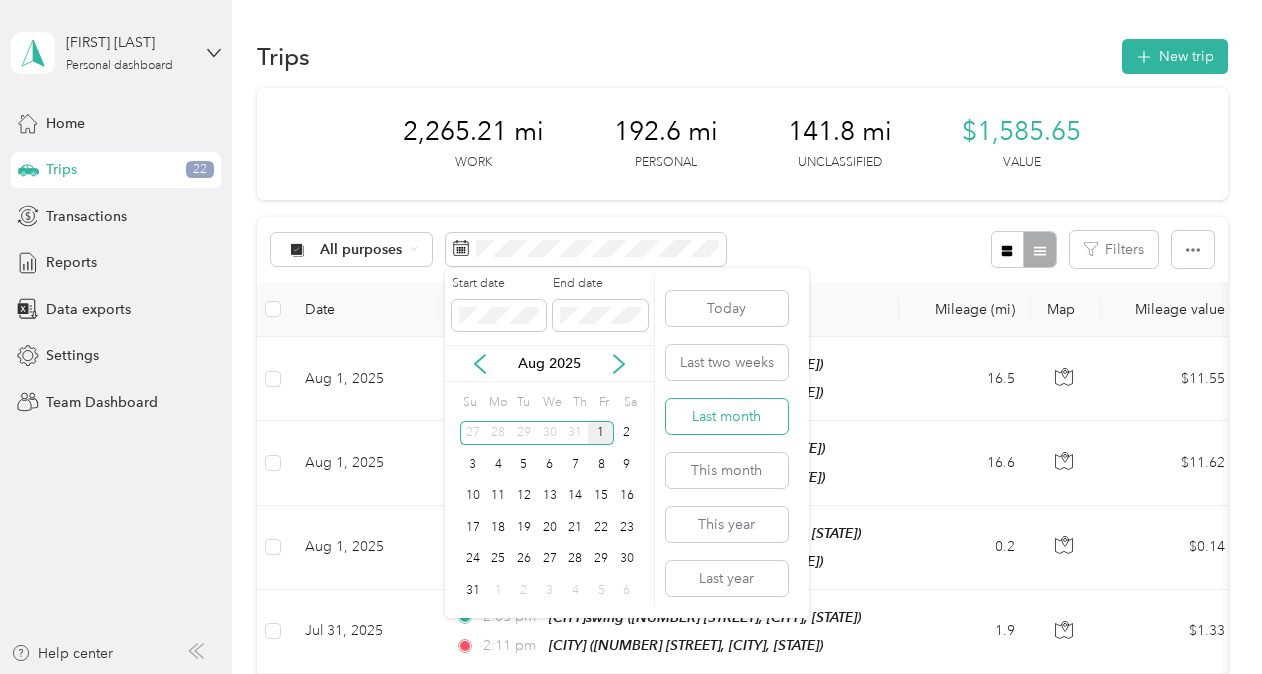click on "Last month" at bounding box center [727, 416] 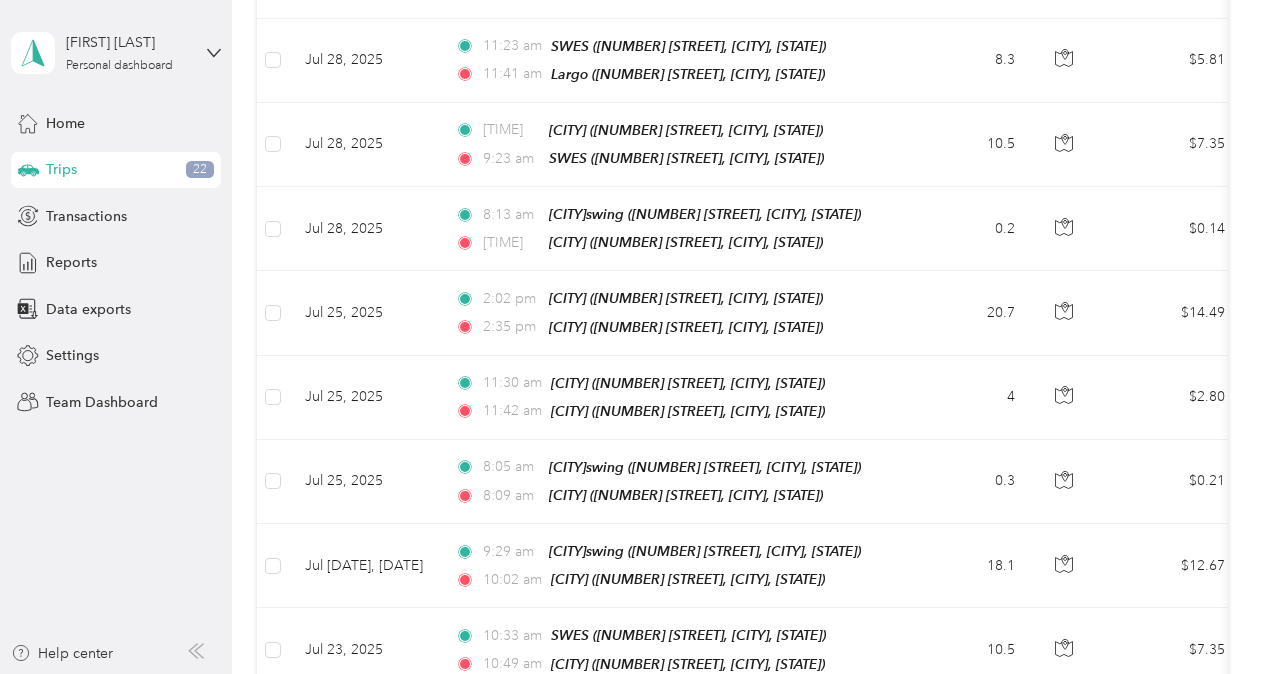 scroll, scrollTop: 1146, scrollLeft: 0, axis: vertical 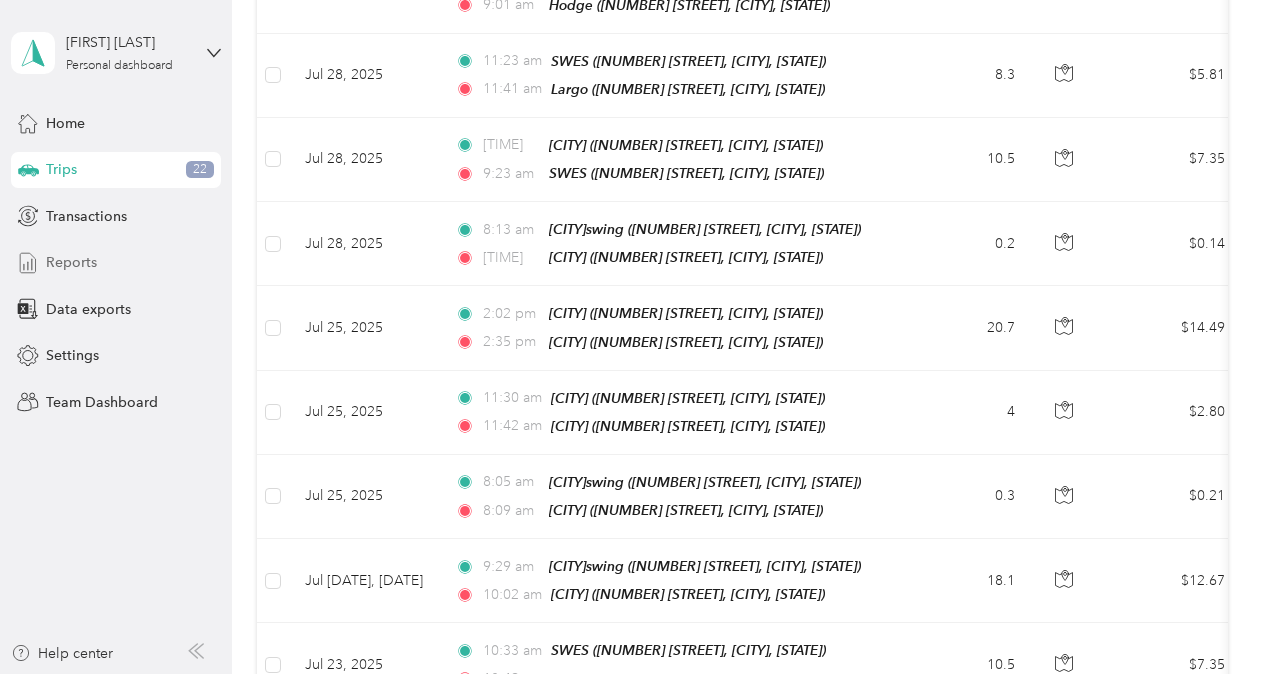 click on "Reports" at bounding box center [71, 262] 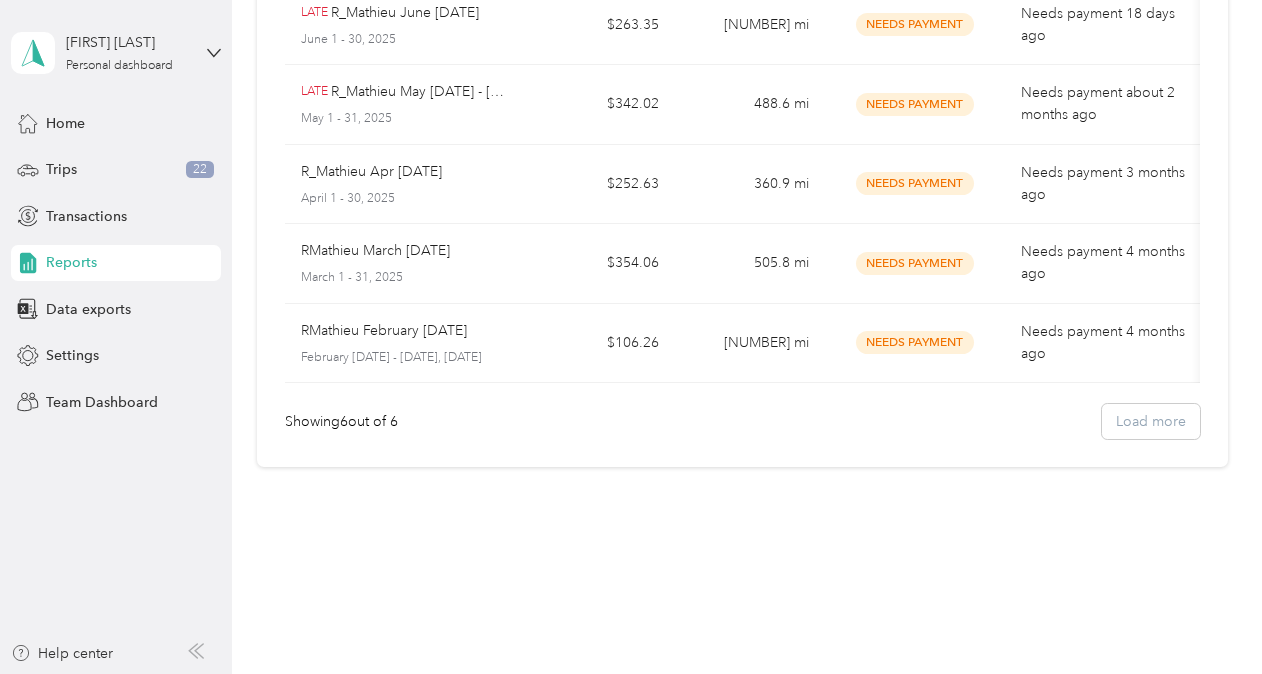 scroll, scrollTop: 317, scrollLeft: 0, axis: vertical 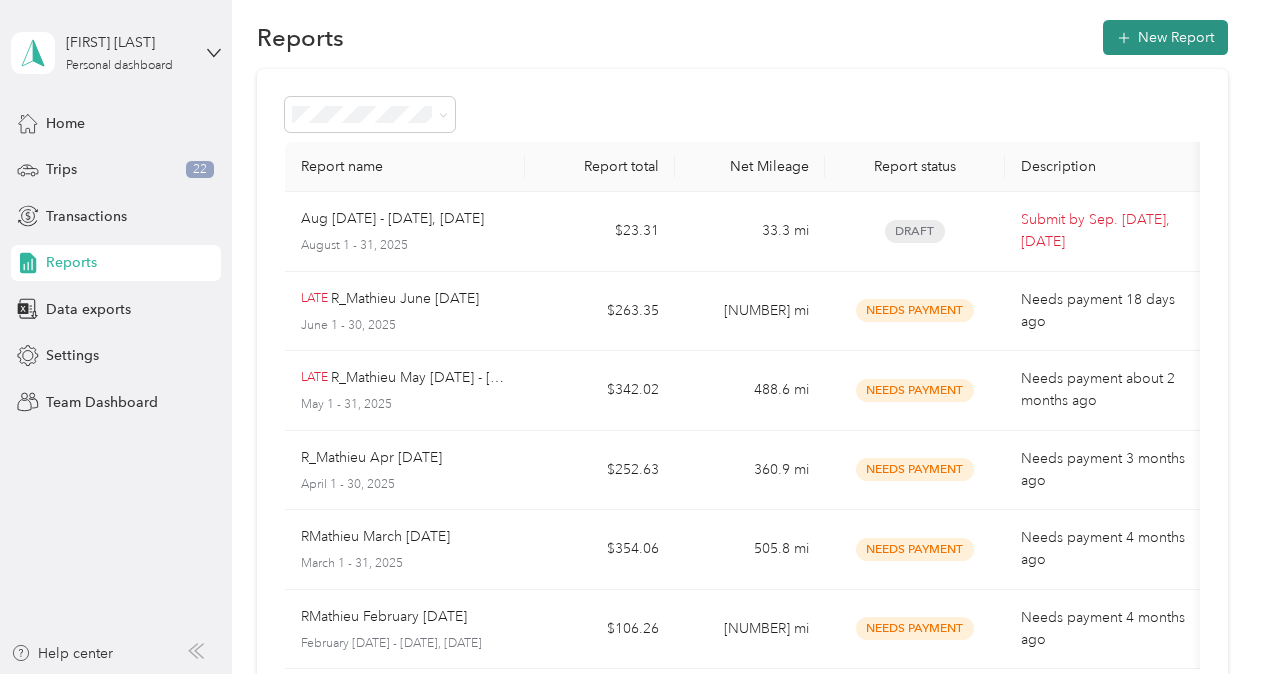 click on "New Report" at bounding box center (1165, 37) 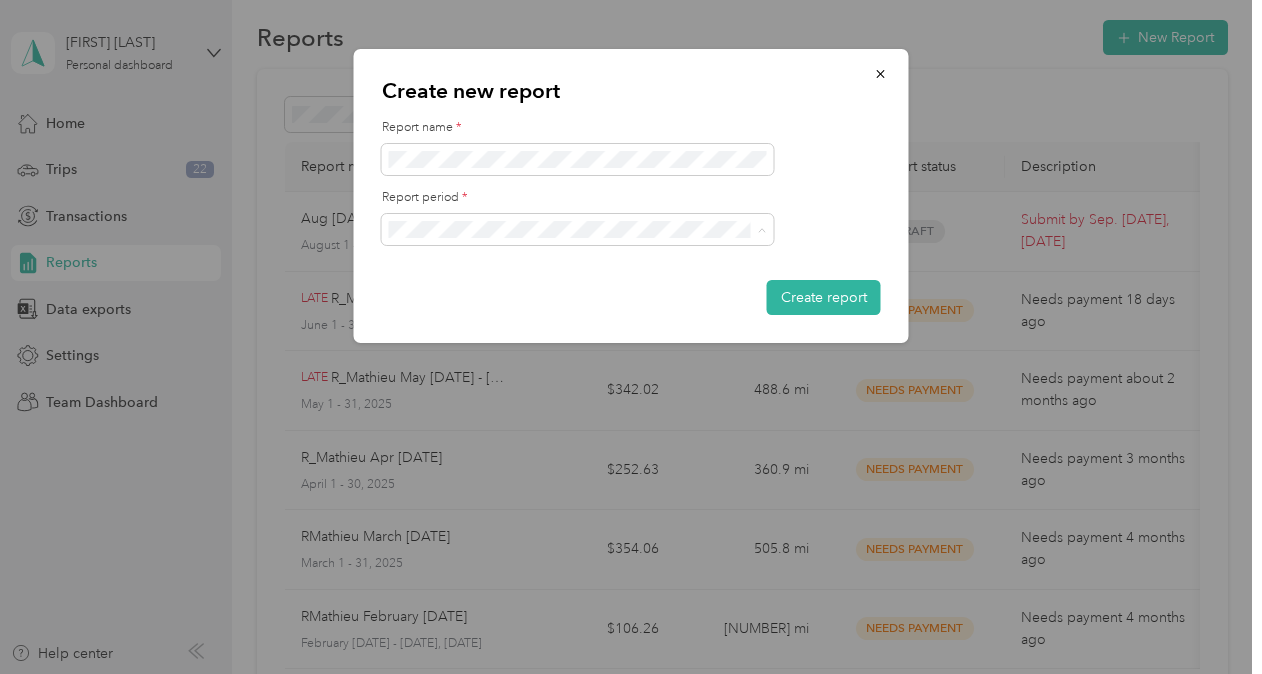 click on "Jul 1 - 31, 2025" at bounding box center [578, 299] 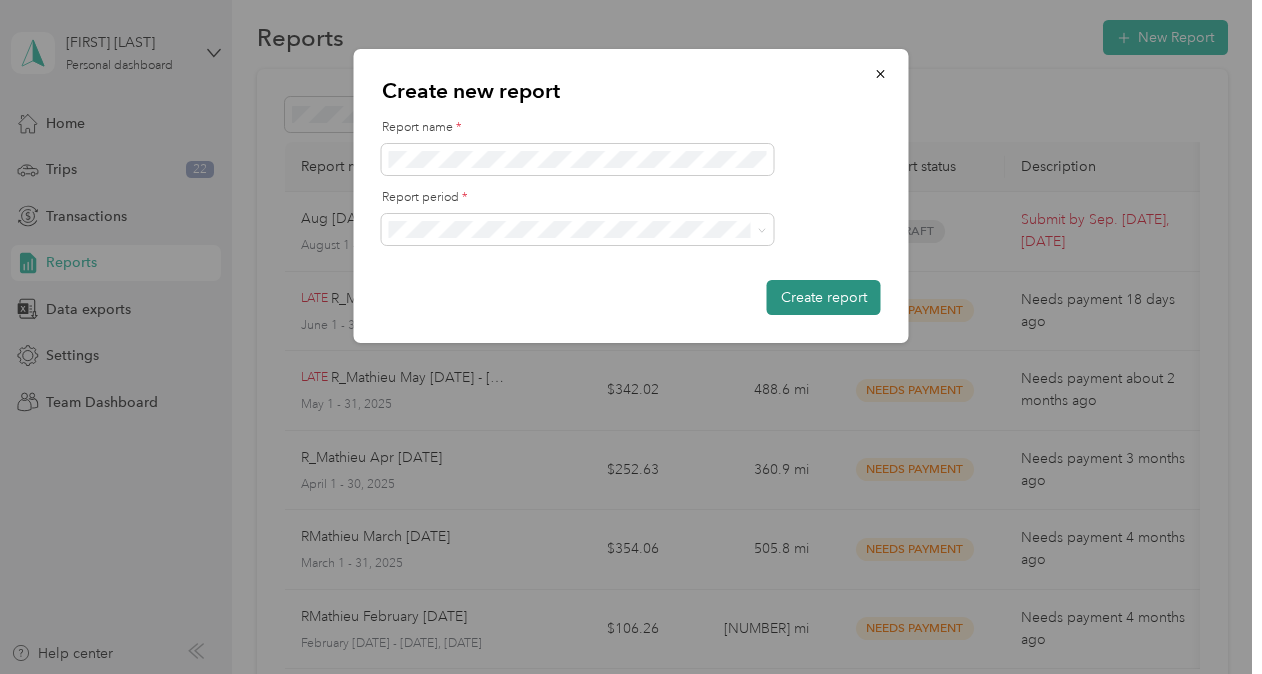 click on "Create report" at bounding box center [824, 297] 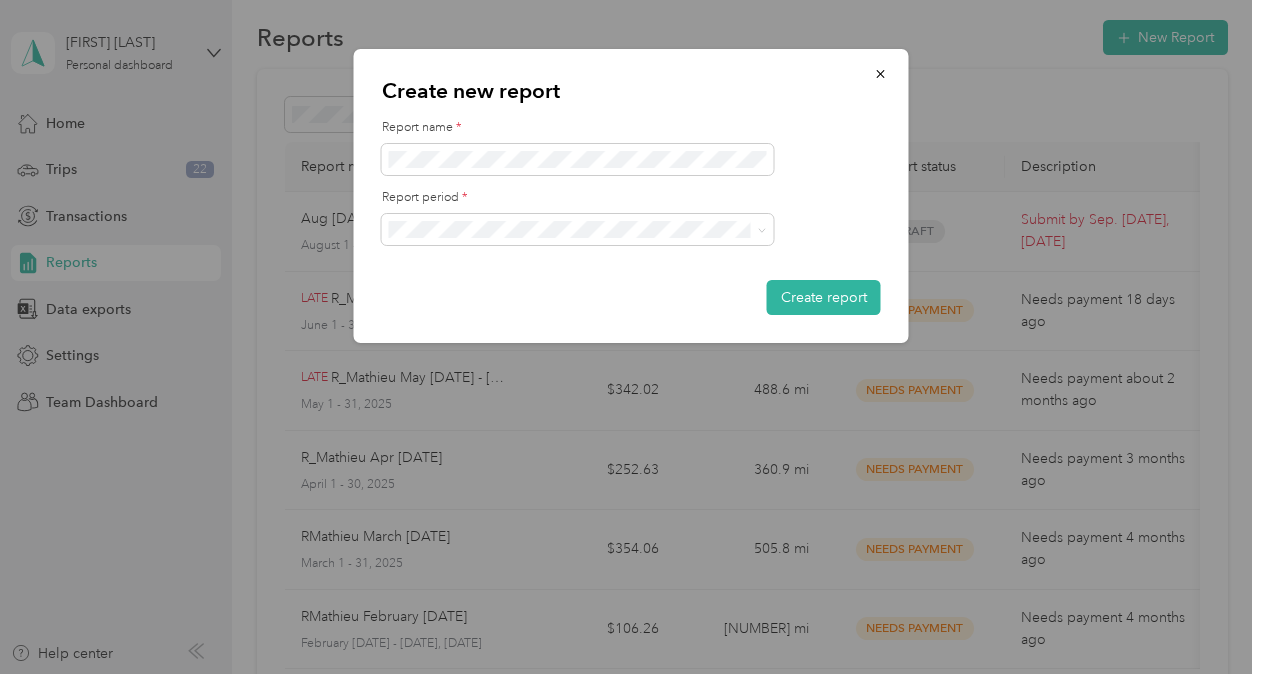click at bounding box center (631, 337) 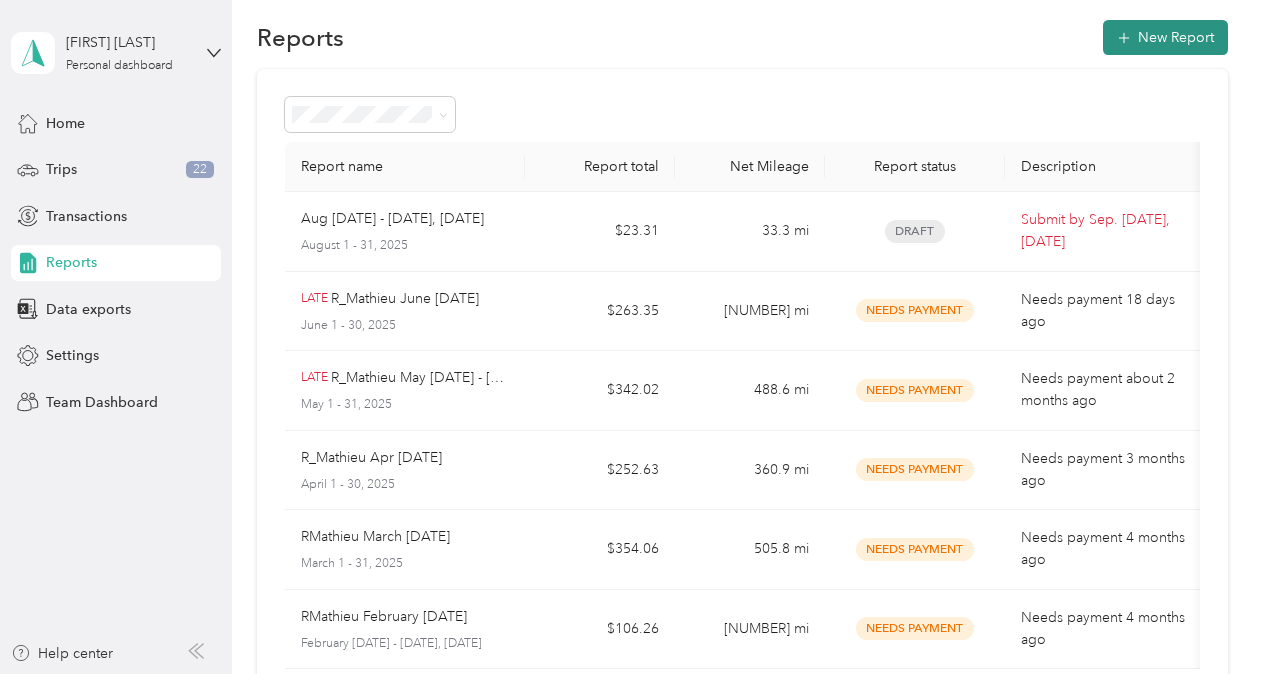 click on "New Report" at bounding box center (1165, 37) 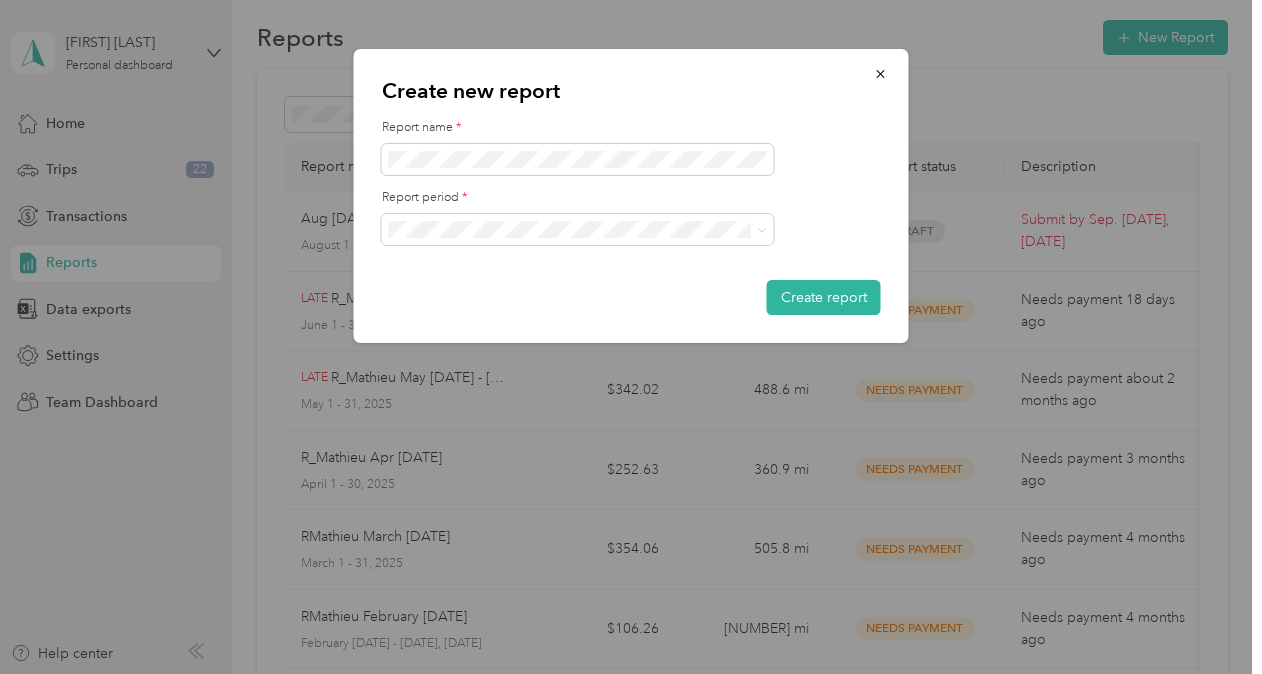 click on "Jul 1 - 31, 2025" at bounding box center (578, 288) 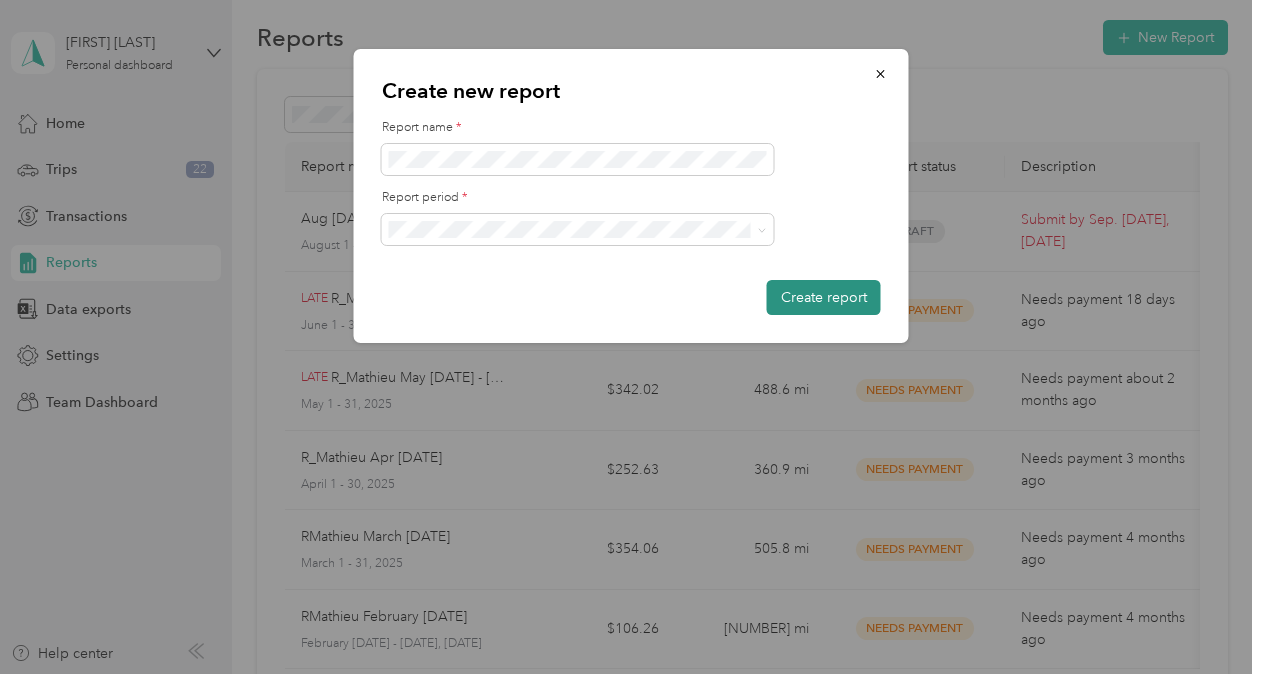 click on "Create report" at bounding box center (824, 297) 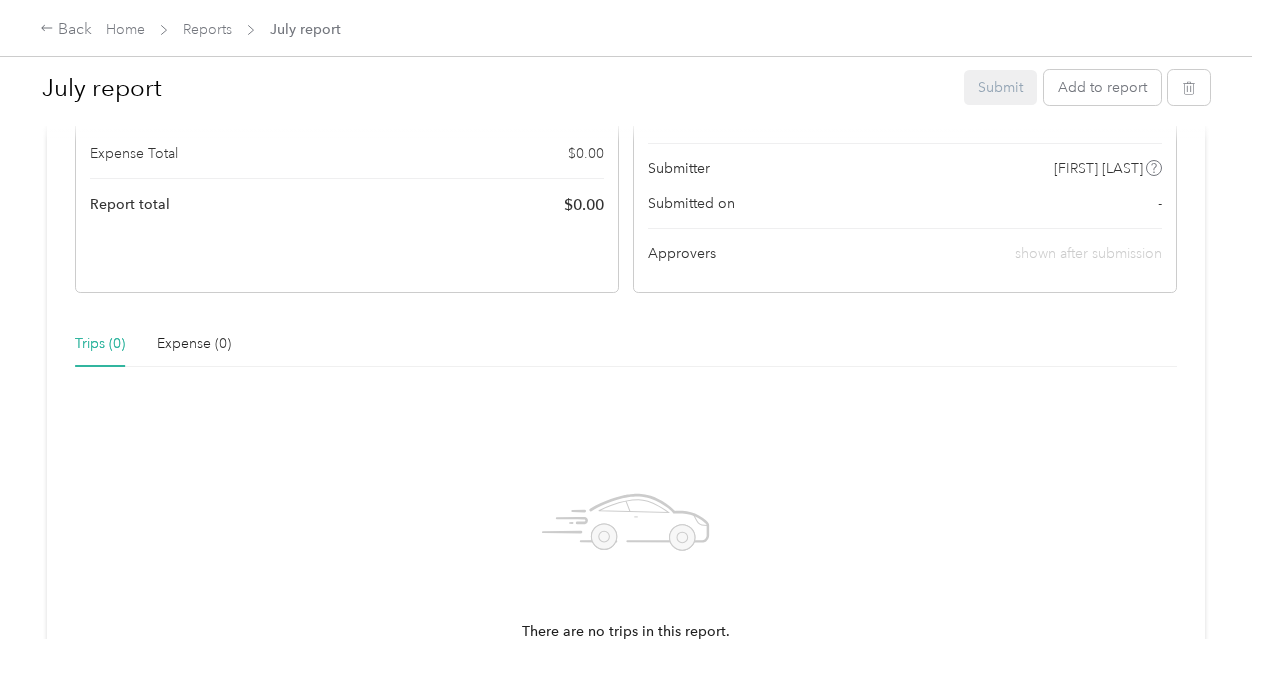 scroll, scrollTop: 322, scrollLeft: 0, axis: vertical 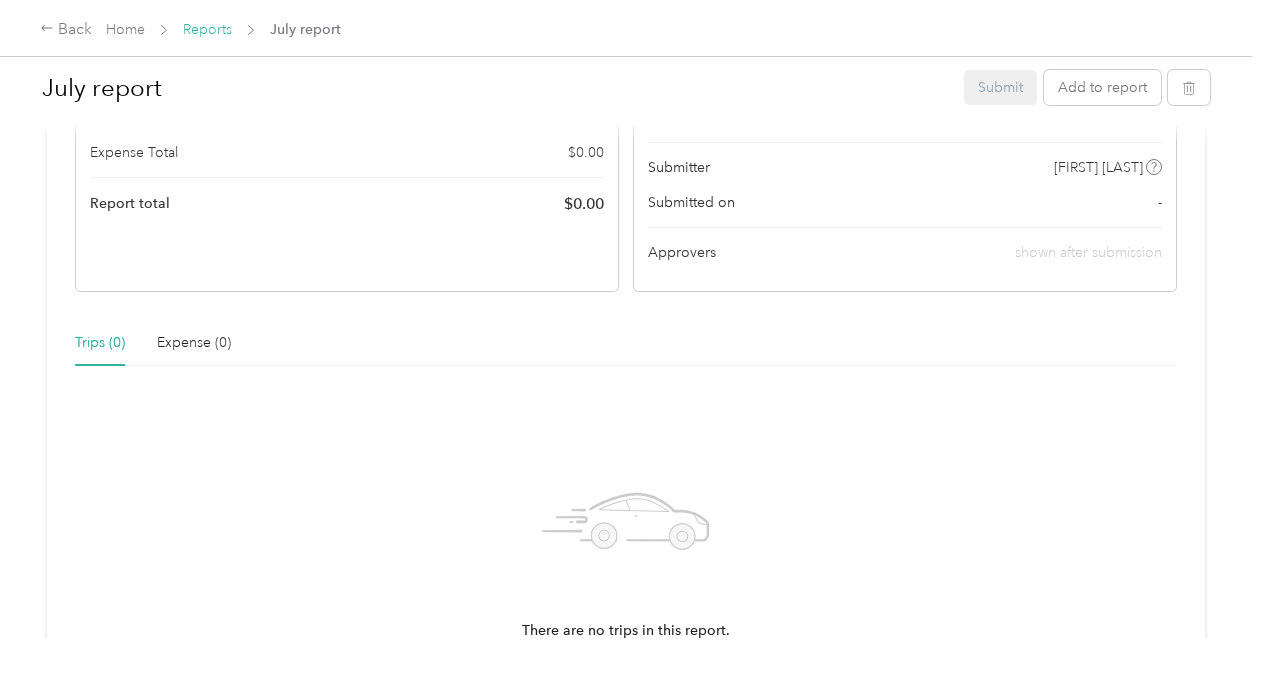 click on "Reports" at bounding box center [207, 29] 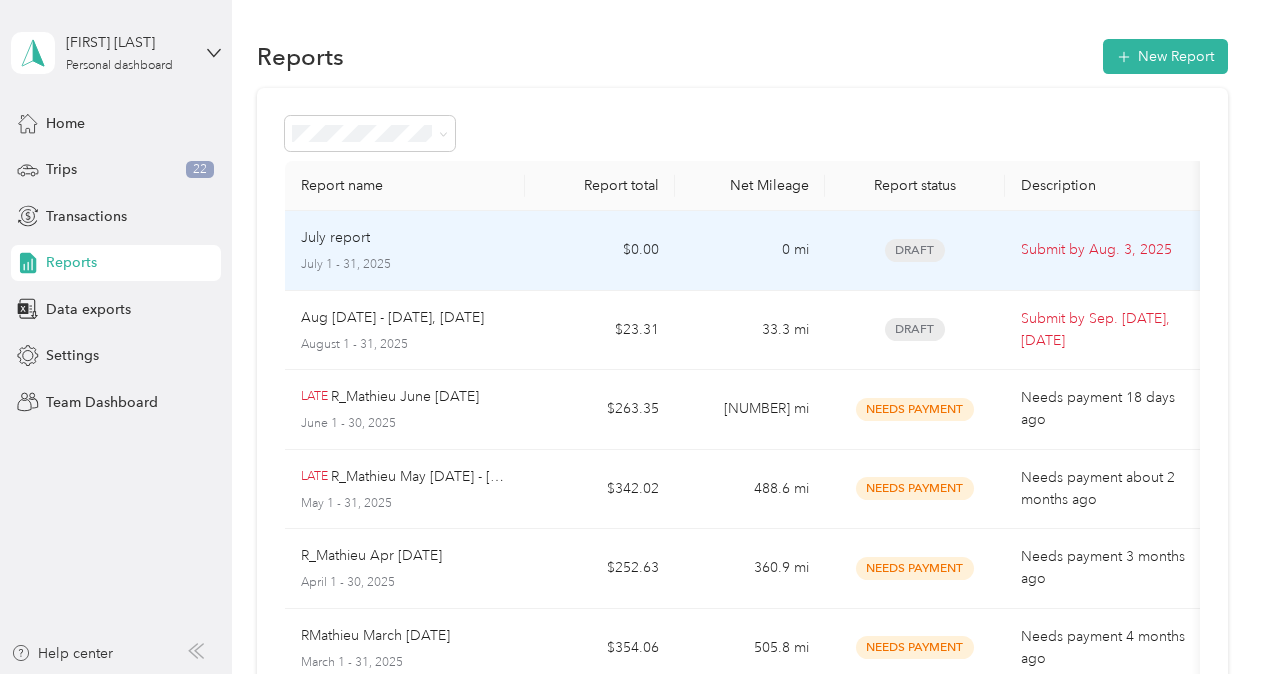 click on "July report July [DATE] - [DATE], [DATE]" at bounding box center (405, 250) 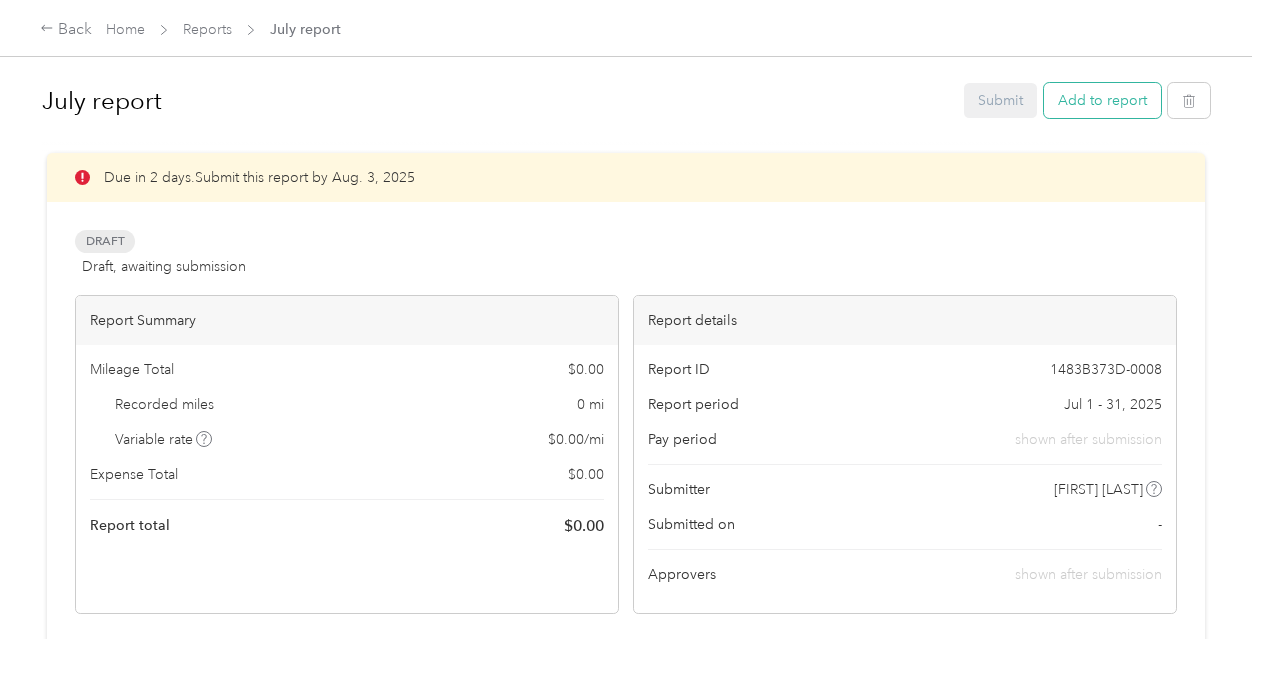 click on "Add to report" at bounding box center [1102, 100] 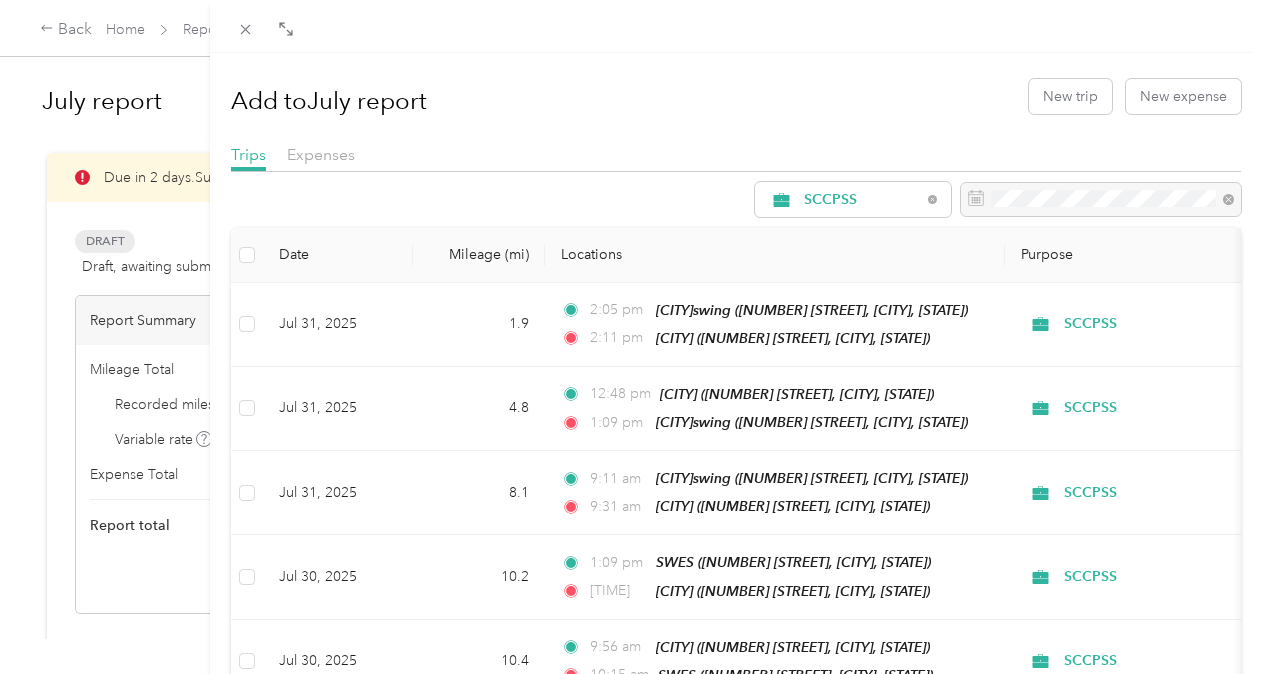 click on "Add to  July report New trip New expense Trips Expenses SCCPSS Date Mileage (mi) Locations Purpose           [DATE] [NUMBER] [TIME] [CITY]swing ([NUMBER] [STREET], [CITY], [STATE]) [TIME] Derenne ([NUMBER] [STREET], [CITY], [STATE]) SCCPSS [DATE] [NUMBER] [TIME] Hesse ([NUMBER] [STREET], [CITY], [STATE]) [TIME] [CITY]swing ([NUMBER] [STREET], [CITY], [STATE]) SCCPSS [DATE] [NUMBER] [TIME] Hopkinsswing ([NUMBER] [STREET], [CITY], [STATE]) [TIME] Hesse ([NUMBER] [STREET], [CITY], [STATE]) SCCPSS [DATE] [NUMBER] [TIME] SCCPSS ([NUMBER] [STREET], [CITY], [STATE]) [TIME] Hesse ([NUMBER] [STREET], [CITY], [STATE]) SCCPSS [DATE] [NUMBER] [TIME] Derenne ([NUMBER] [STREET], [CITY], [STATE]) [TIME] SCCPSS ([NUMBER] [STREET], [CITY], [STATE]) SCCPSS [DATE] [NUMBER] [TIME] Hopkinsswing ([NUMBER] [STREET], [CITY], [STATE]) [TIME] Derenne ([NUMBER] [STREET], [CITY], [STATE]) SCCPSS [DATE] [NUMBER] [TIME] [CITY] ([NUMBER] [STREET], [CITY], [STATE]) [TIME] SCCPSS [DATE] [NUMBER] [TIME]" at bounding box center (631, 337) 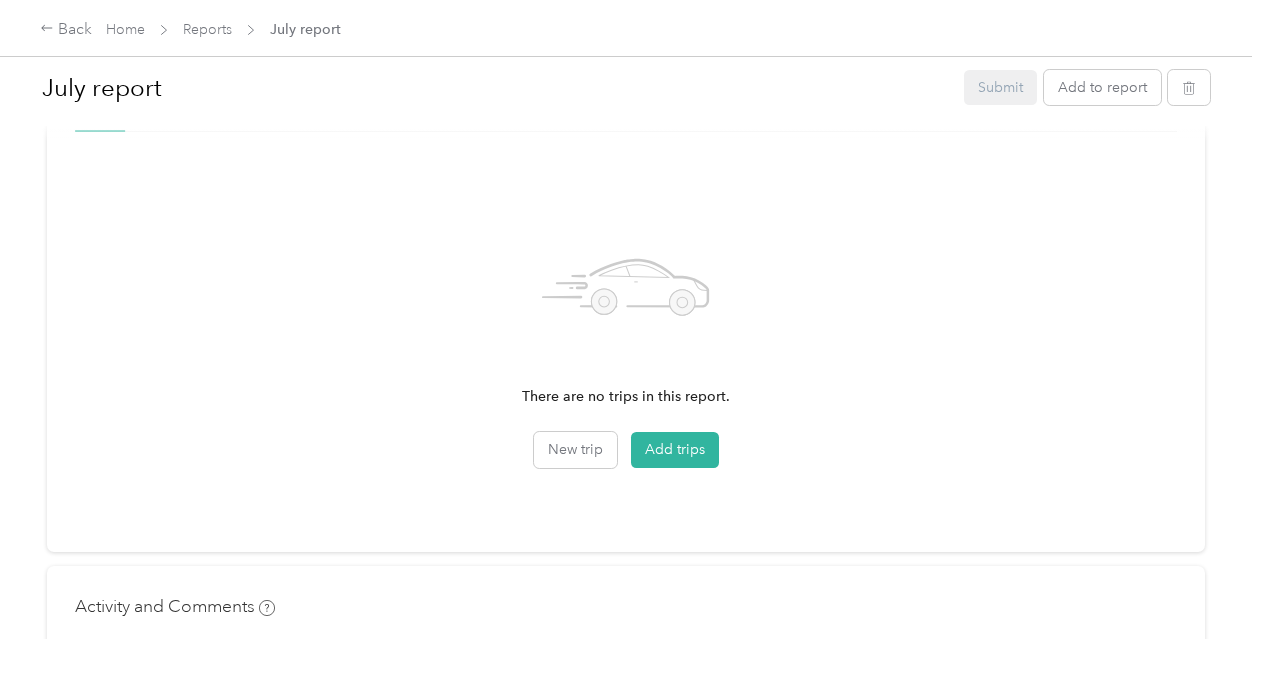 scroll, scrollTop: 553, scrollLeft: 0, axis: vertical 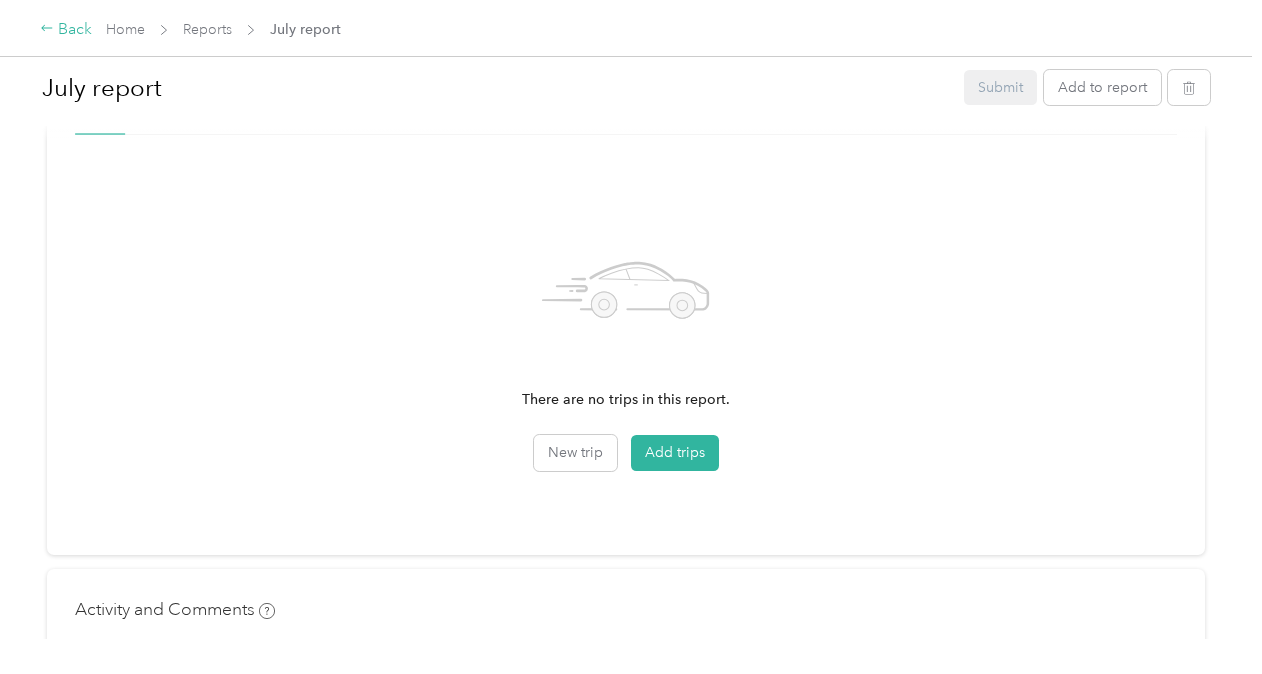 click on "Back" at bounding box center (66, 30) 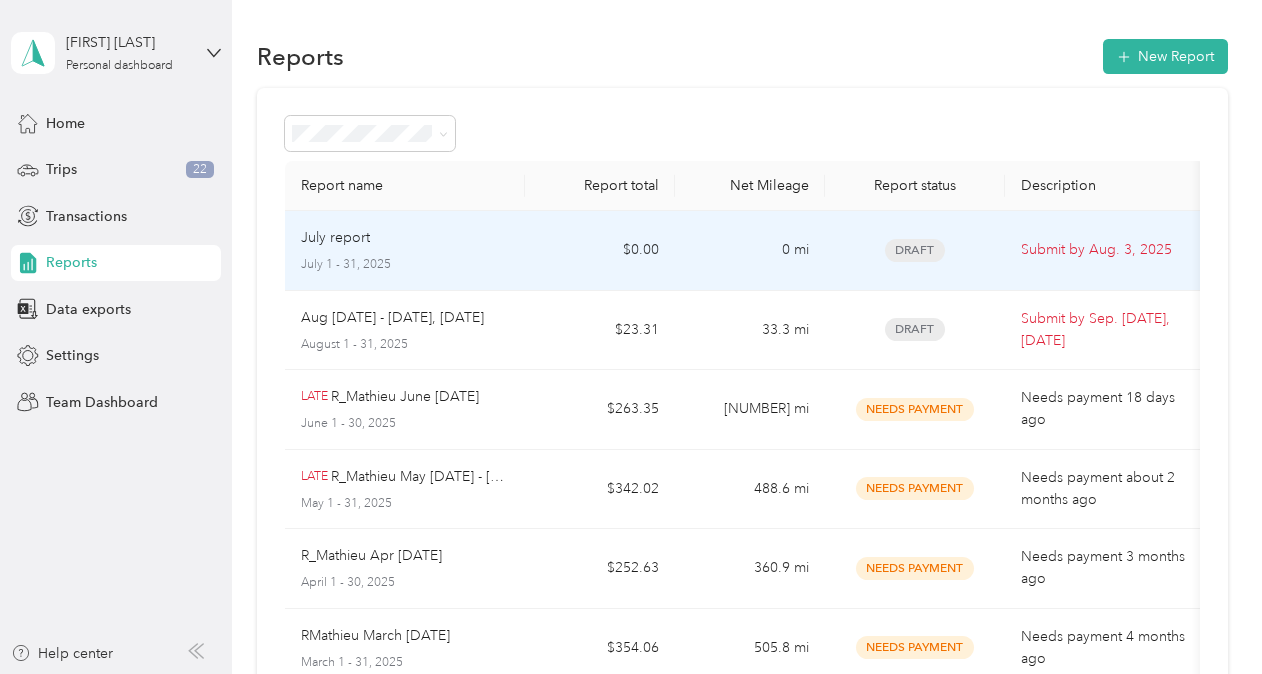click on "$0.00" at bounding box center [600, 251] 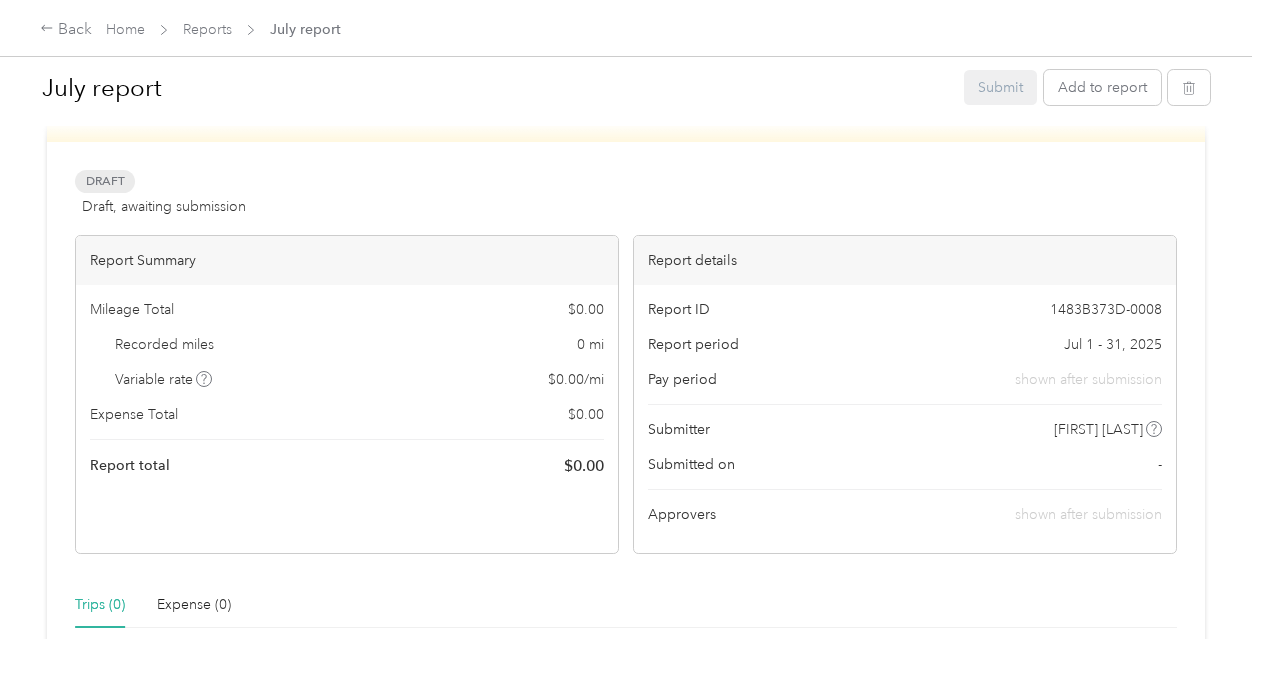 scroll, scrollTop: 58, scrollLeft: 0, axis: vertical 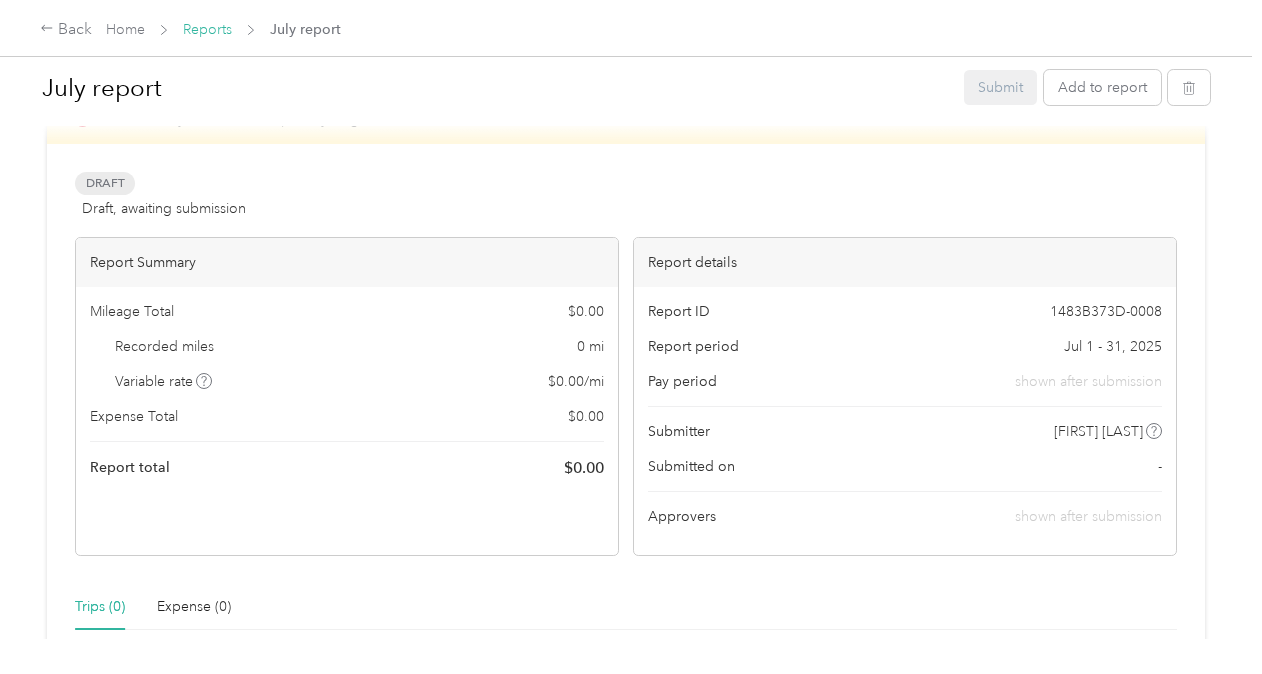 click on "Reports" at bounding box center (207, 29) 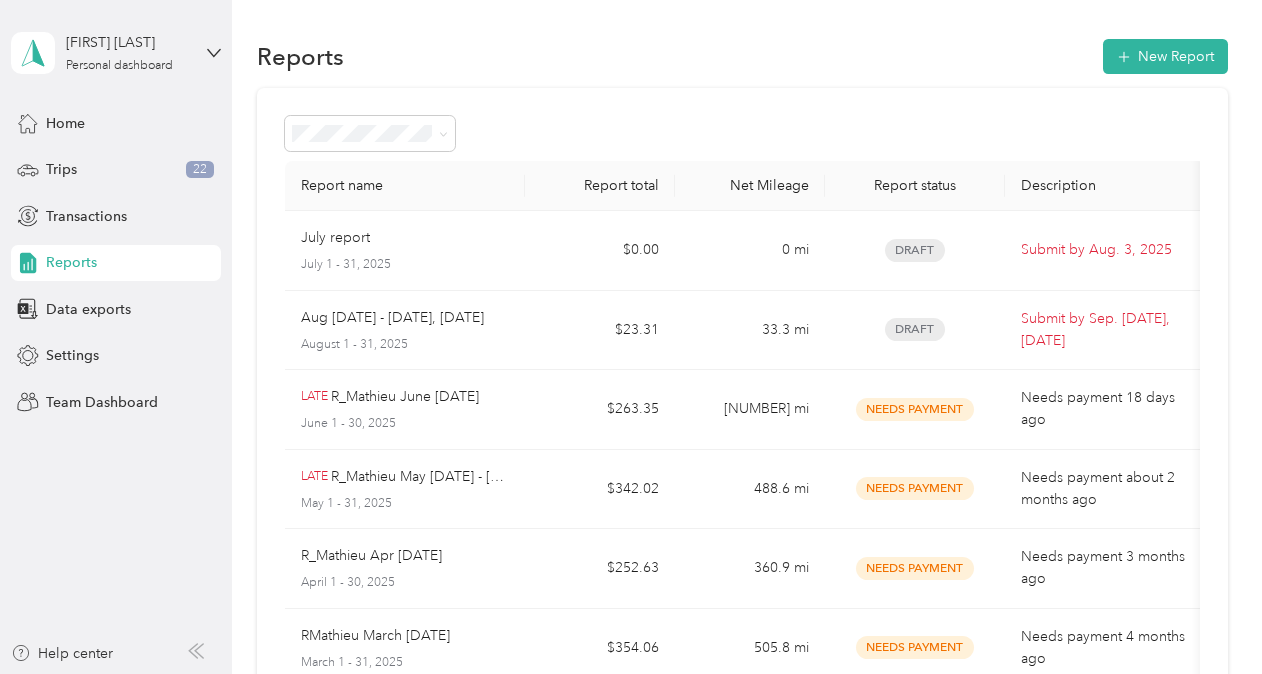 click on "[FIRST] [LAST] Personal dashboard" at bounding box center (116, 53) 